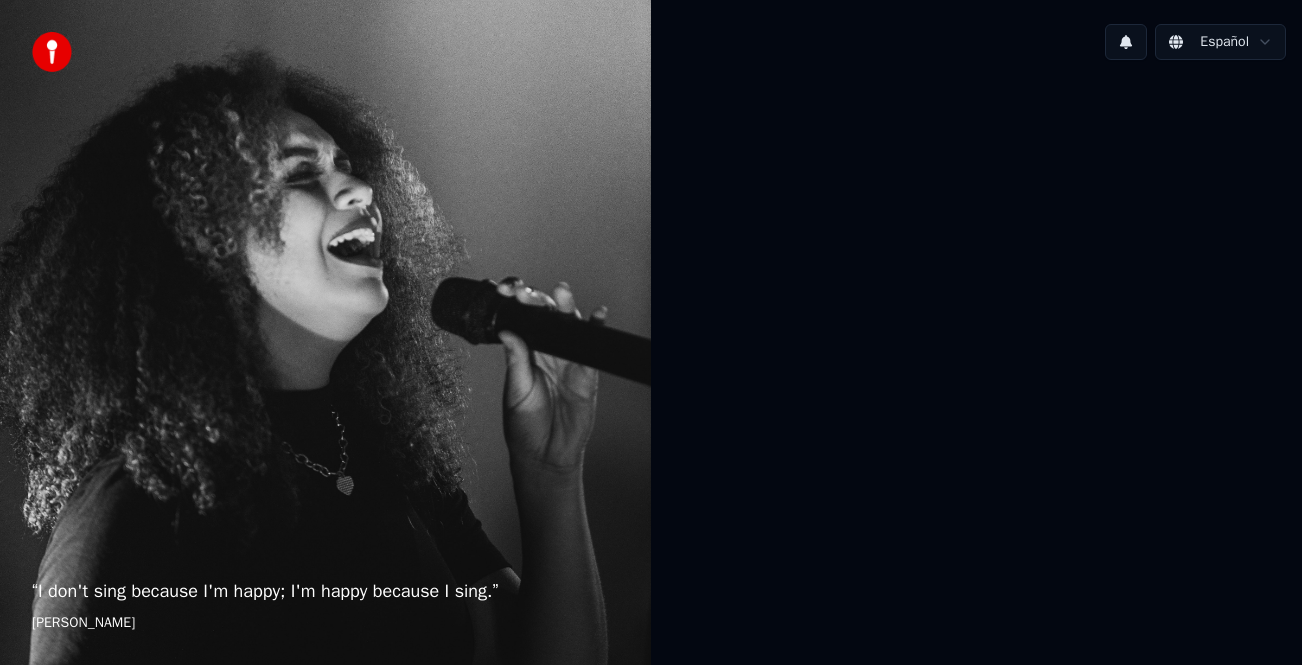scroll, scrollTop: 0, scrollLeft: 0, axis: both 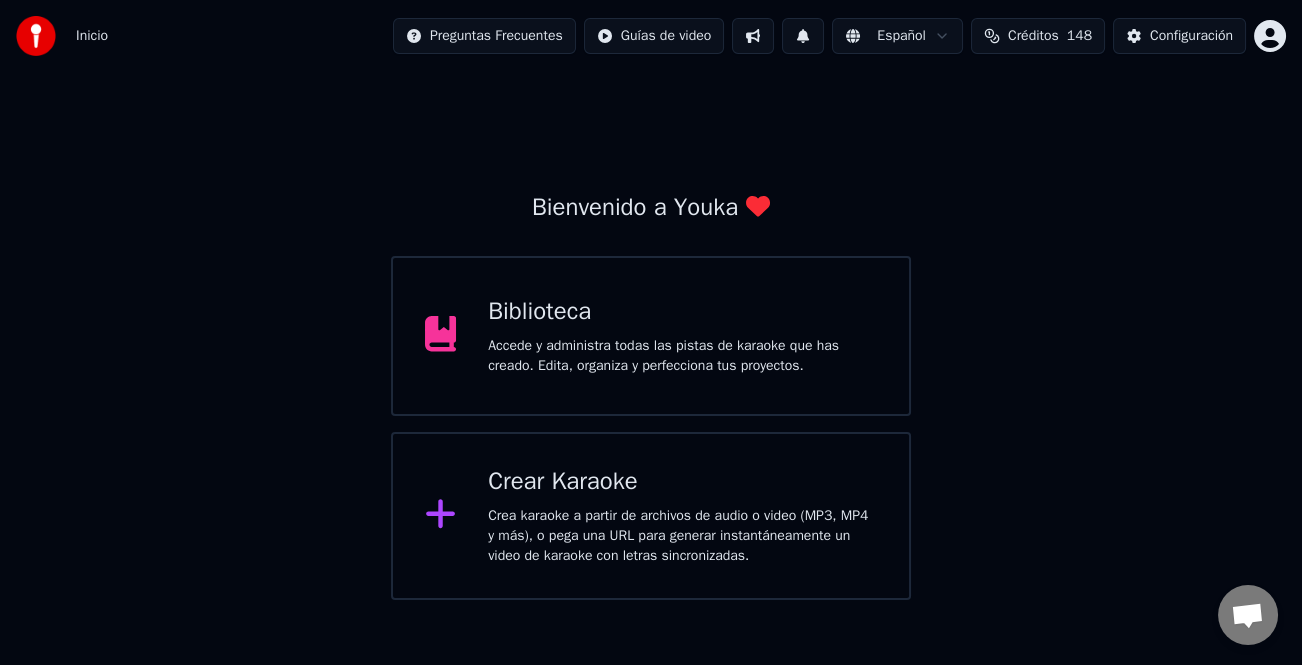click on "Crea karaoke a partir de archivos de audio o video (MP3, MP4 y más), o pega una URL para generar instantáneamente un video de karaoke con letras sincronizadas." at bounding box center [682, 536] 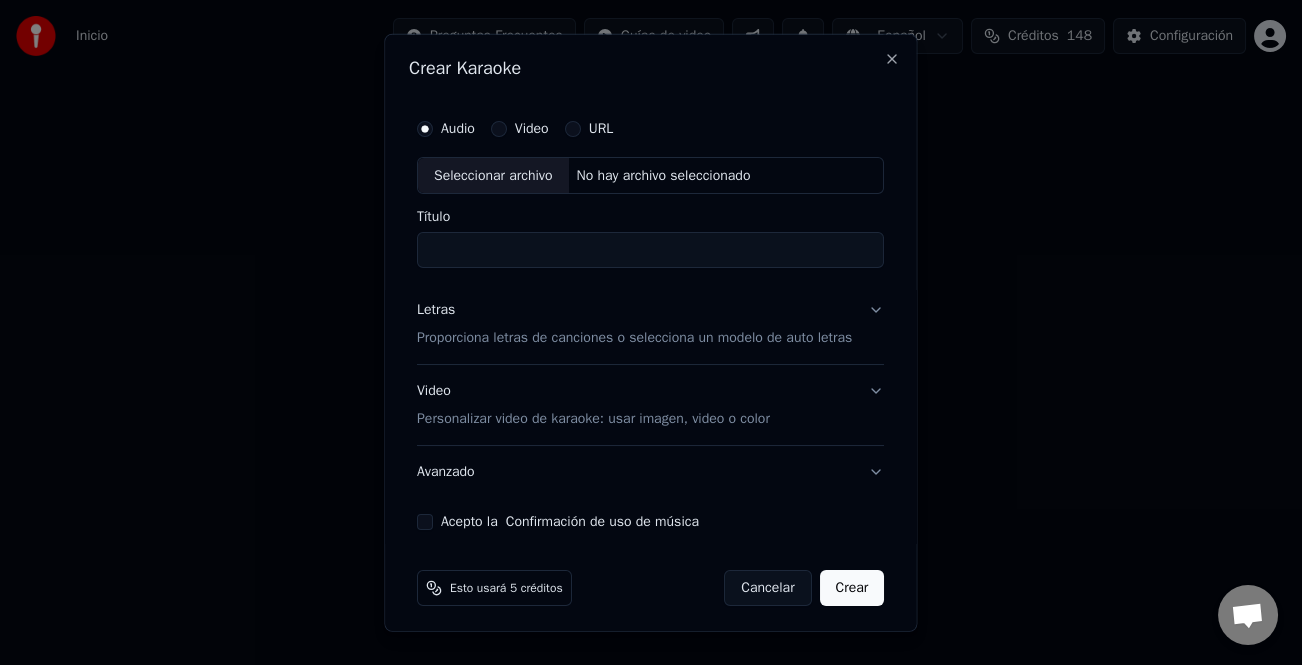 click on "Seleccionar archivo" at bounding box center (493, 175) 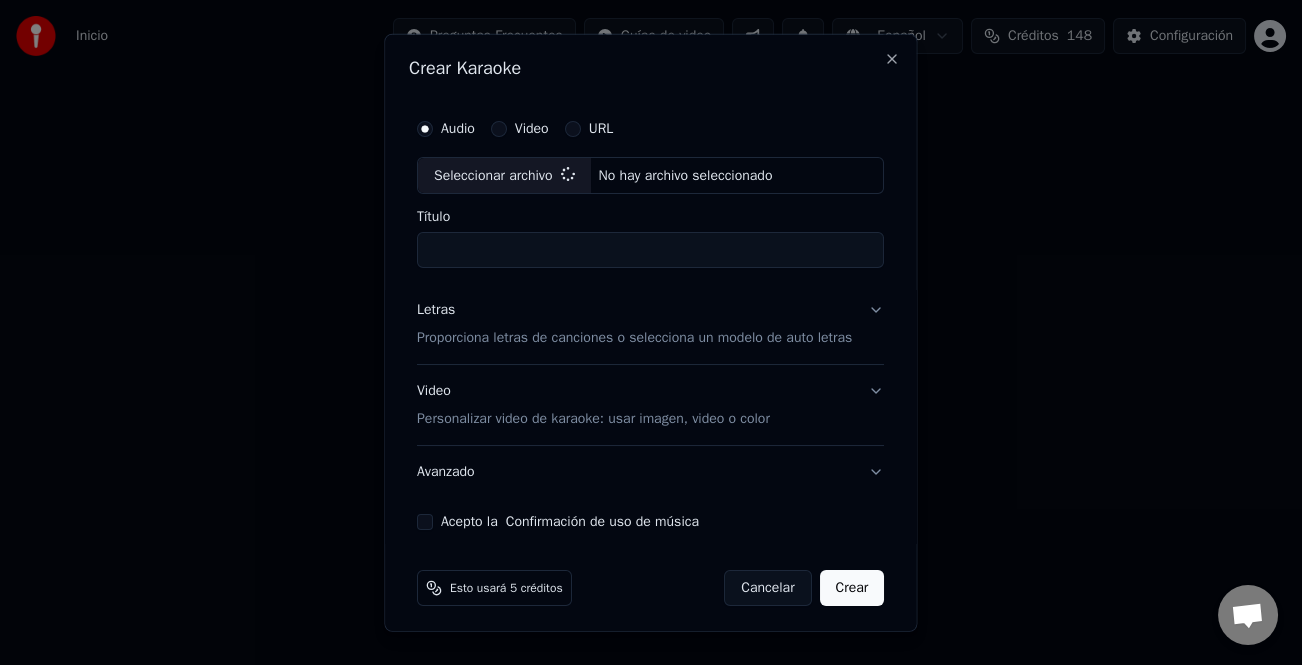 type on "**********" 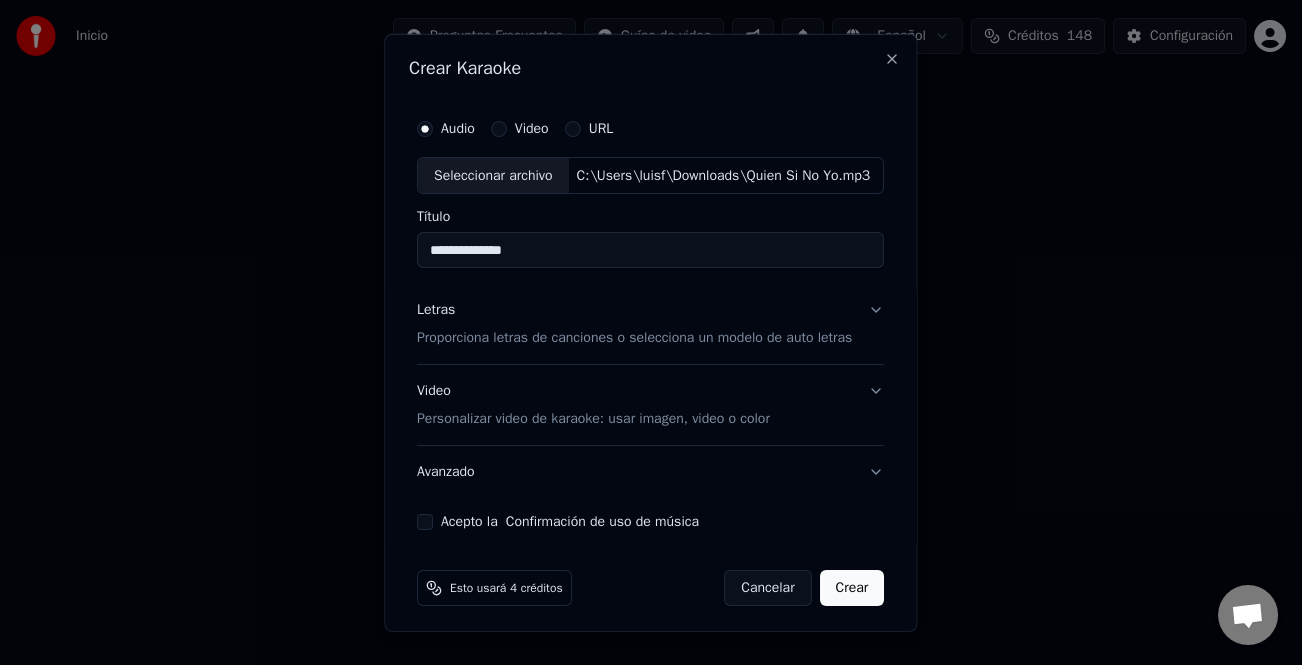 click on "Letras" at bounding box center (436, 310) 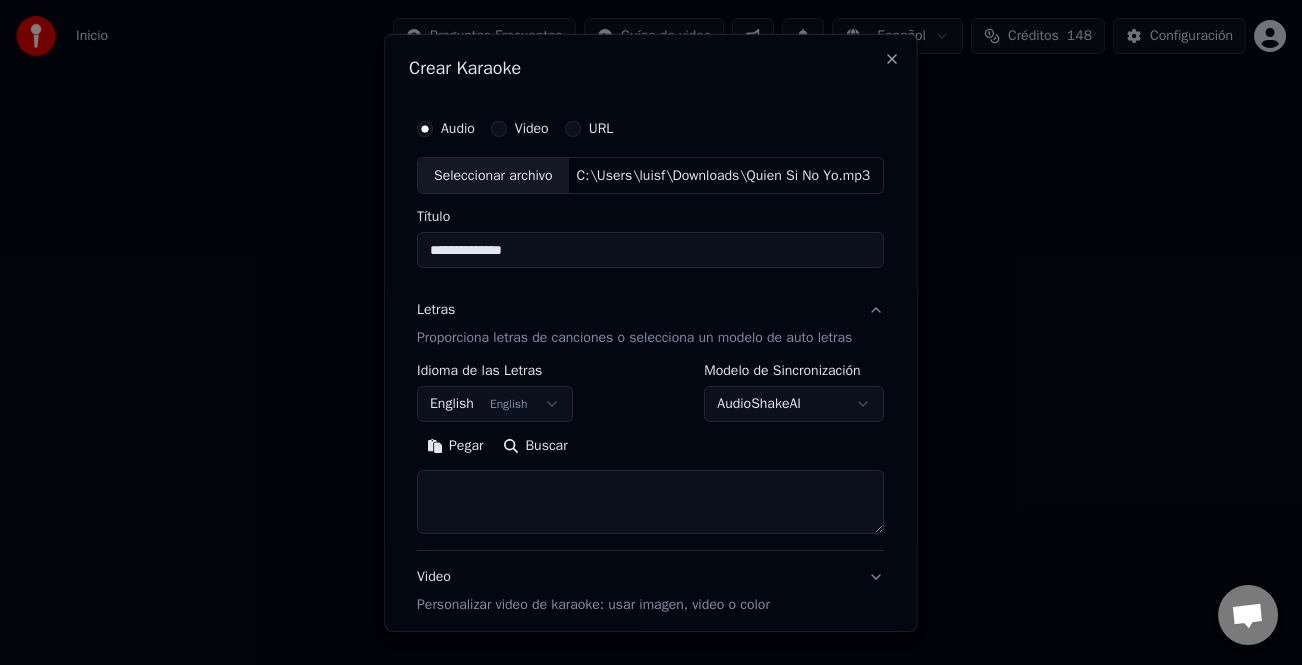 drag, startPoint x: 442, startPoint y: 448, endPoint x: 643, endPoint y: 480, distance: 203.53133 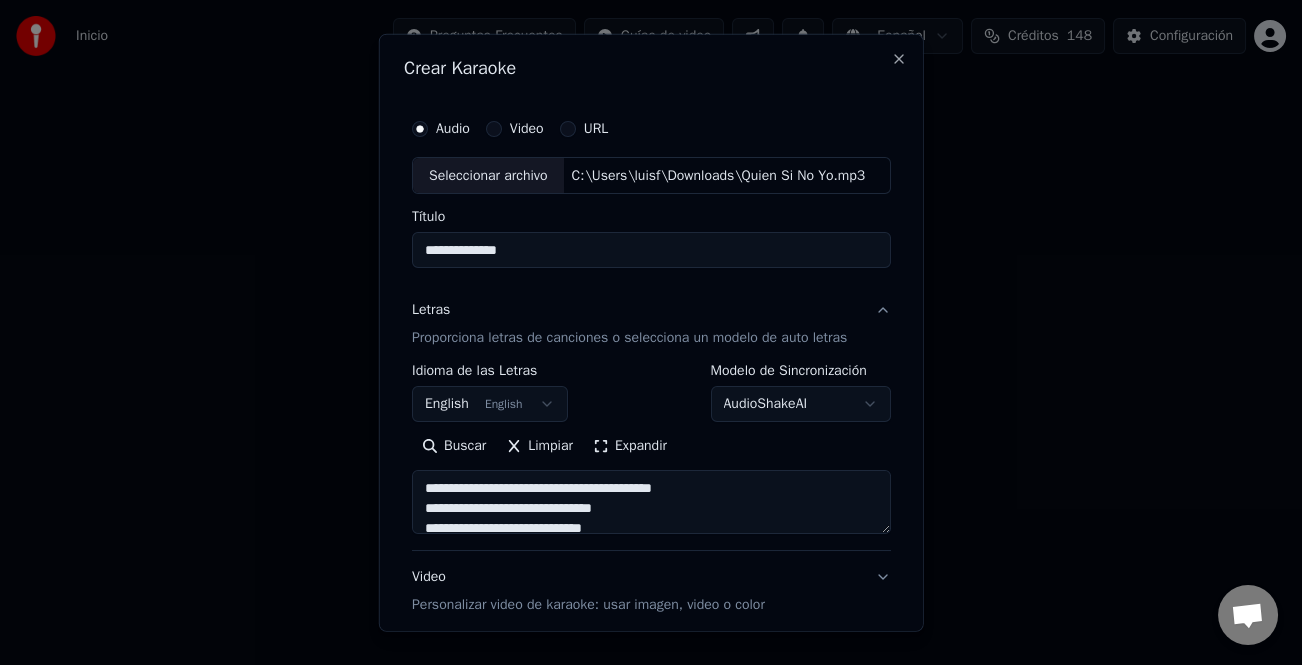 click on "Expandir" at bounding box center [630, 446] 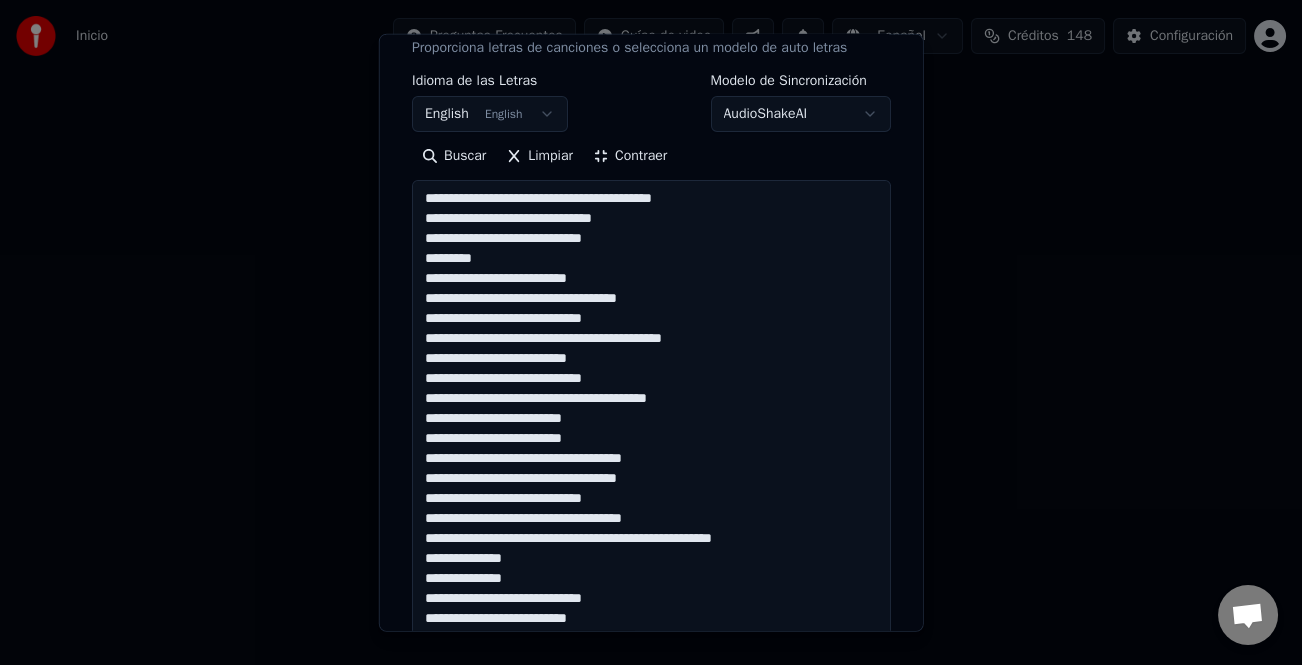 scroll, scrollTop: 300, scrollLeft: 0, axis: vertical 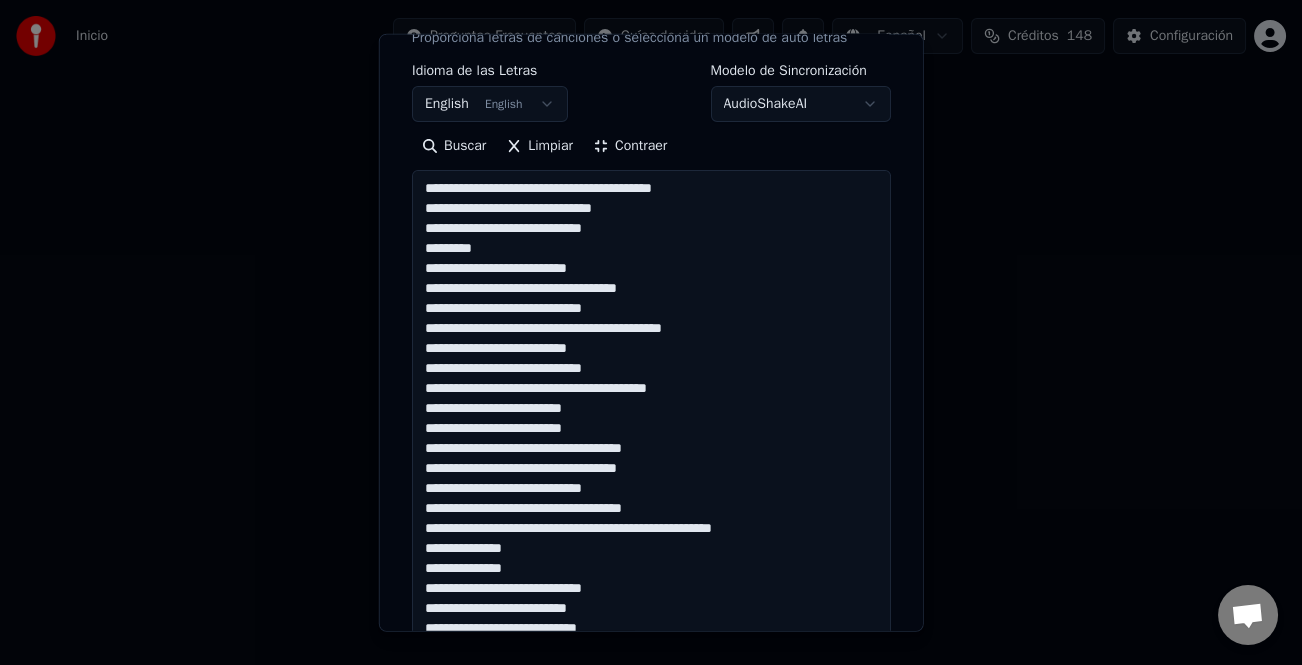 click at bounding box center (651, 488) 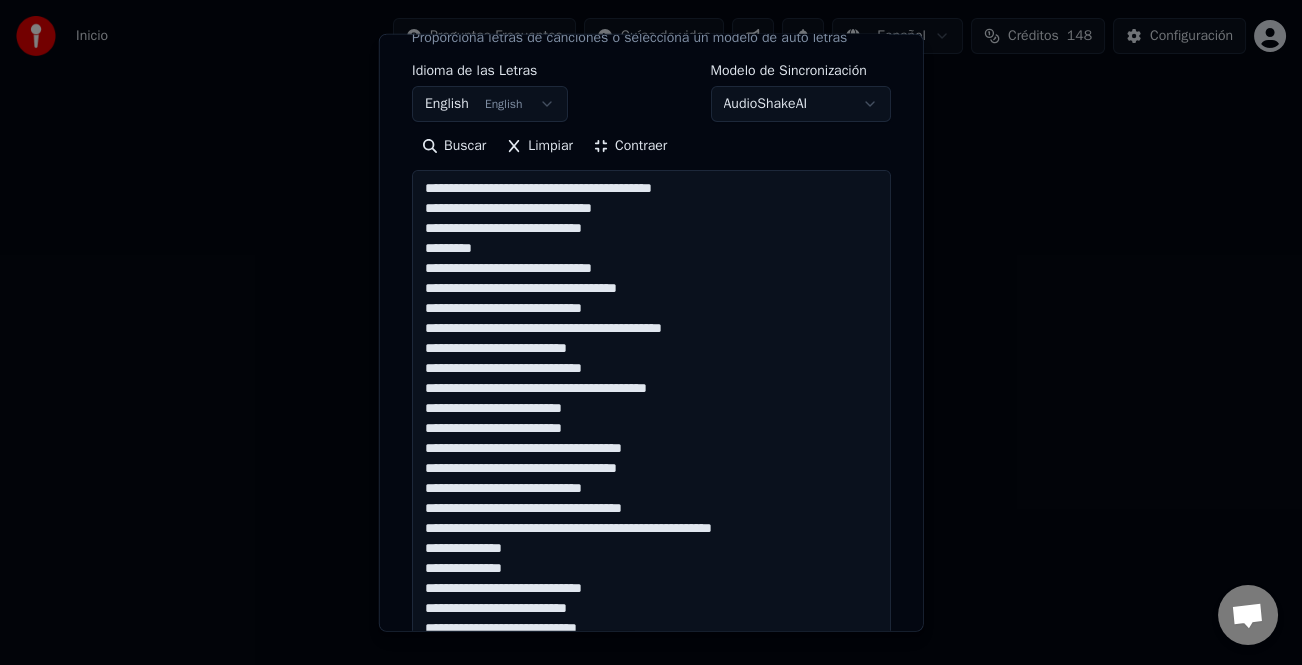 click at bounding box center [651, 488] 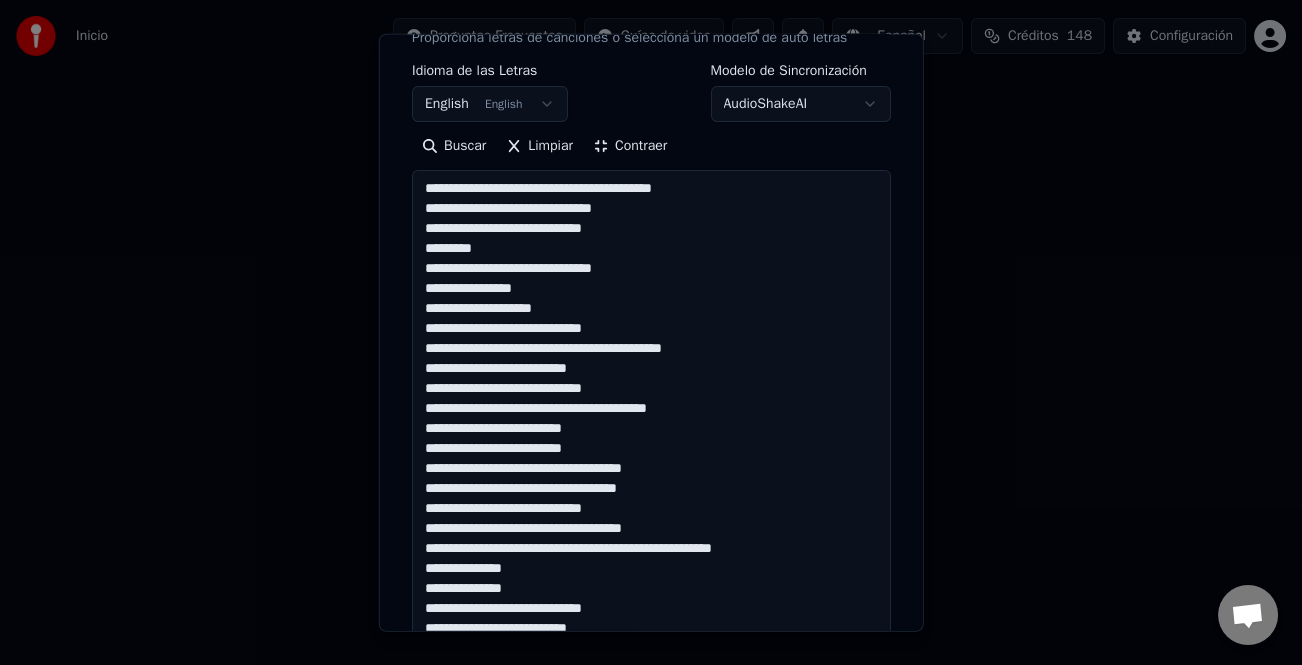 click at bounding box center (651, 488) 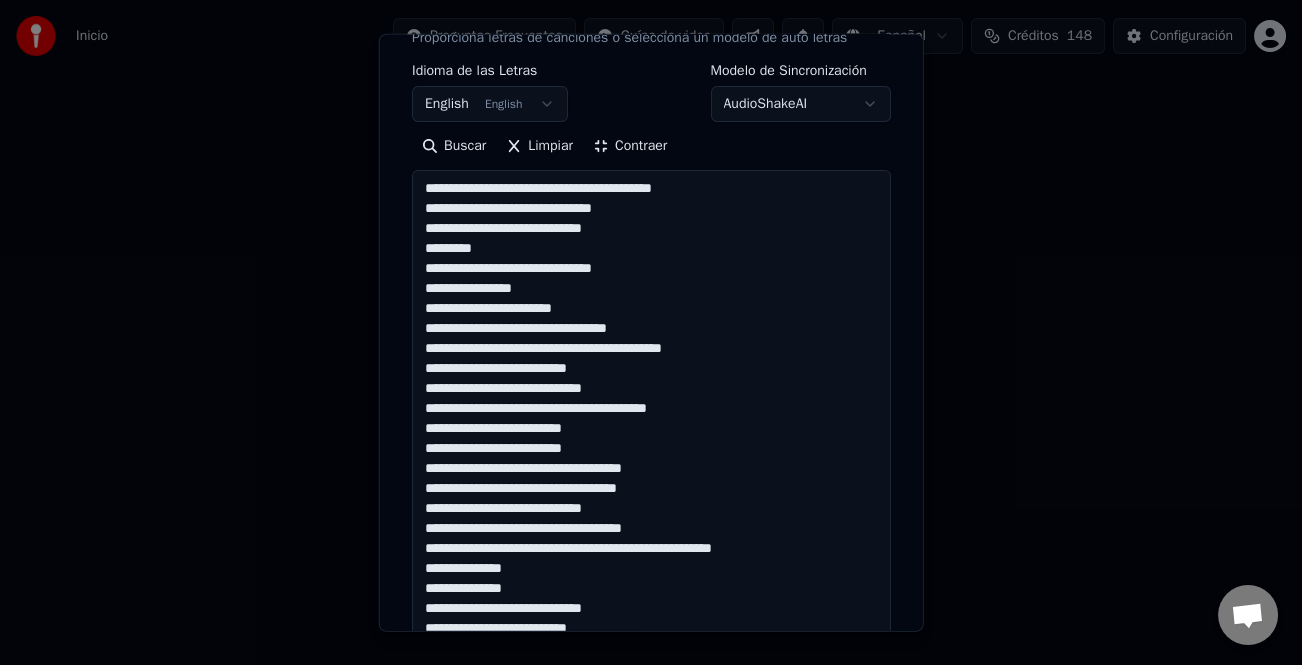 click at bounding box center (651, 488) 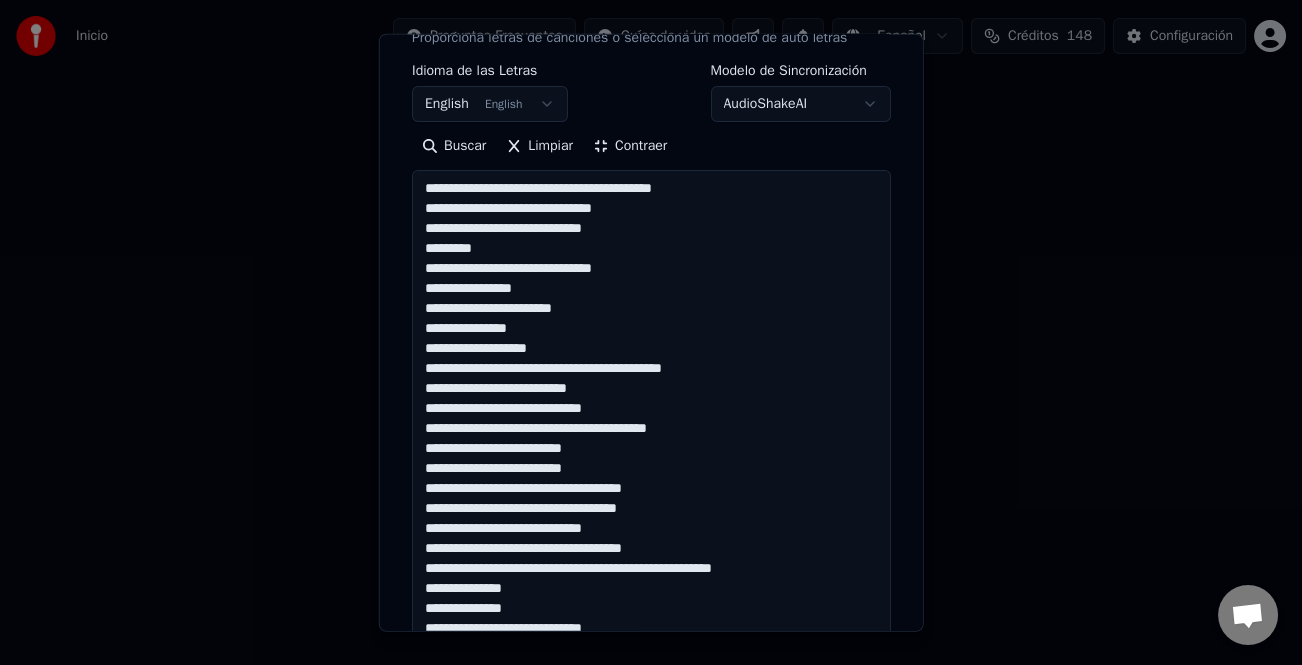 click at bounding box center (651, 488) 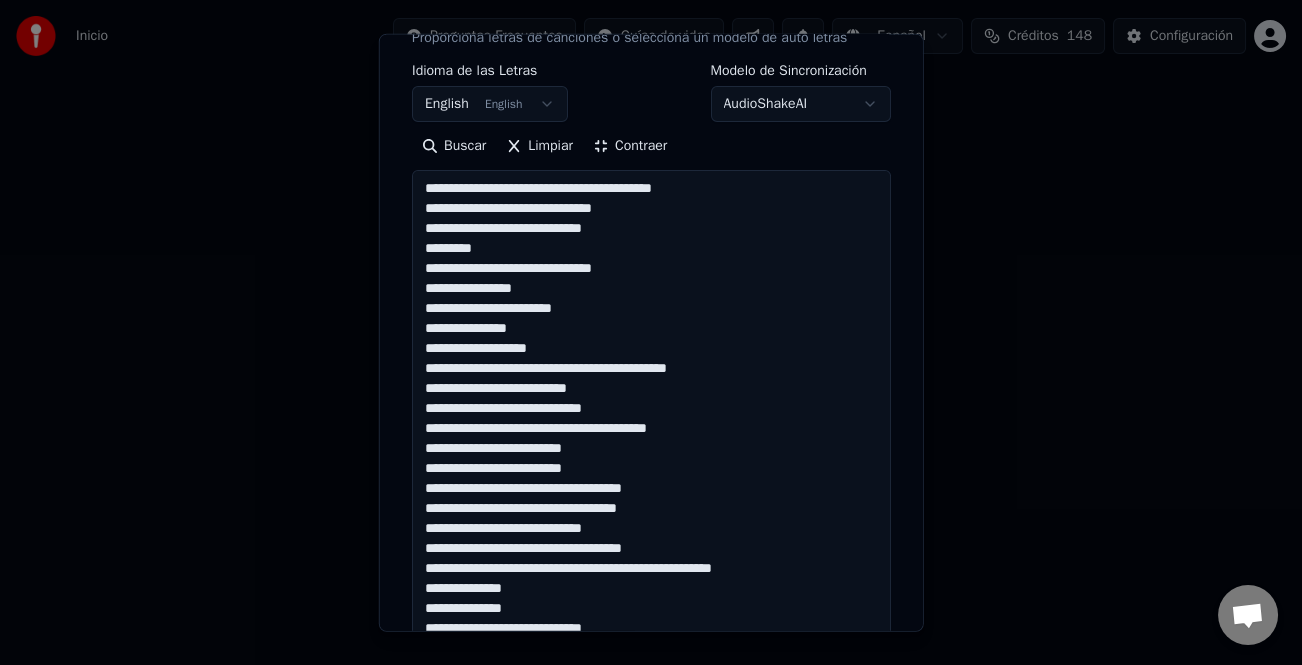 click at bounding box center [651, 488] 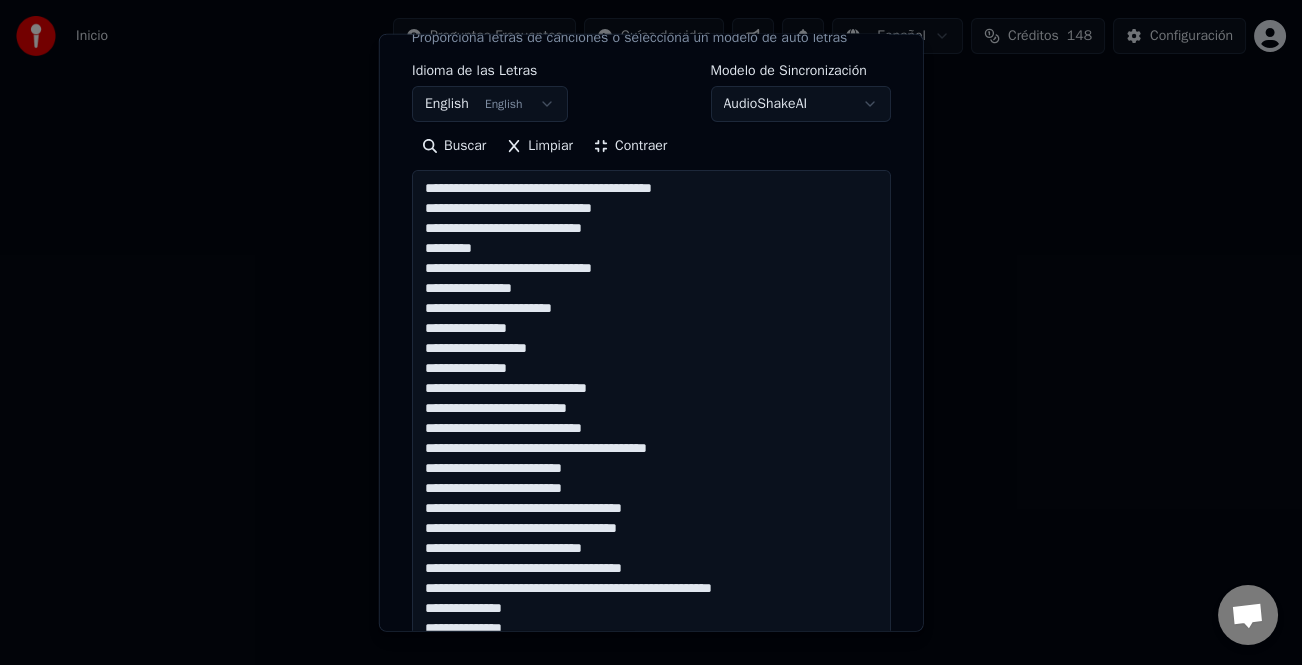 click at bounding box center [651, 488] 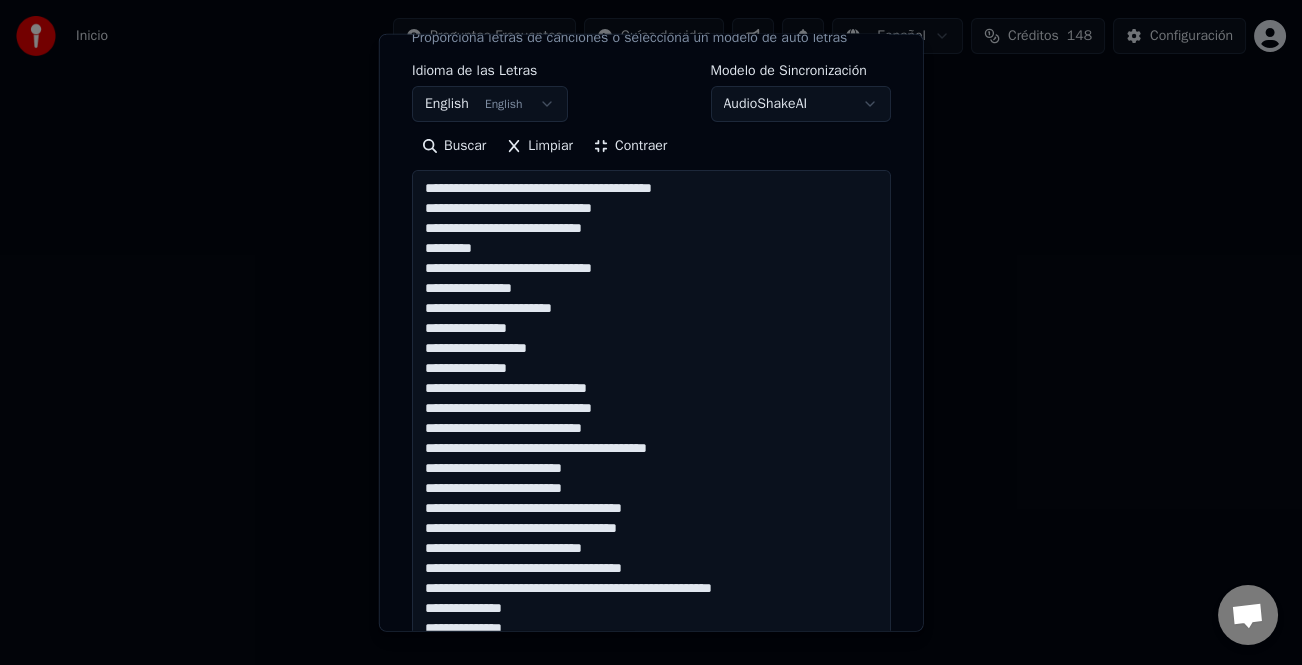 click at bounding box center (651, 488) 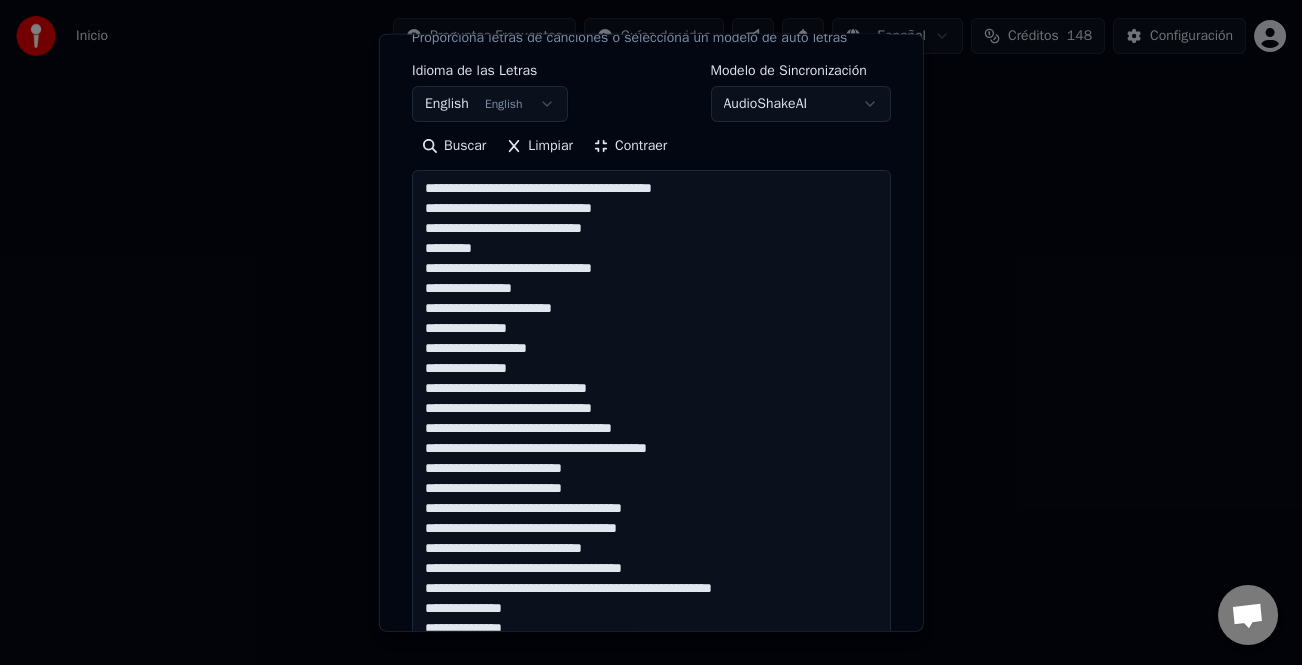 click at bounding box center [651, 488] 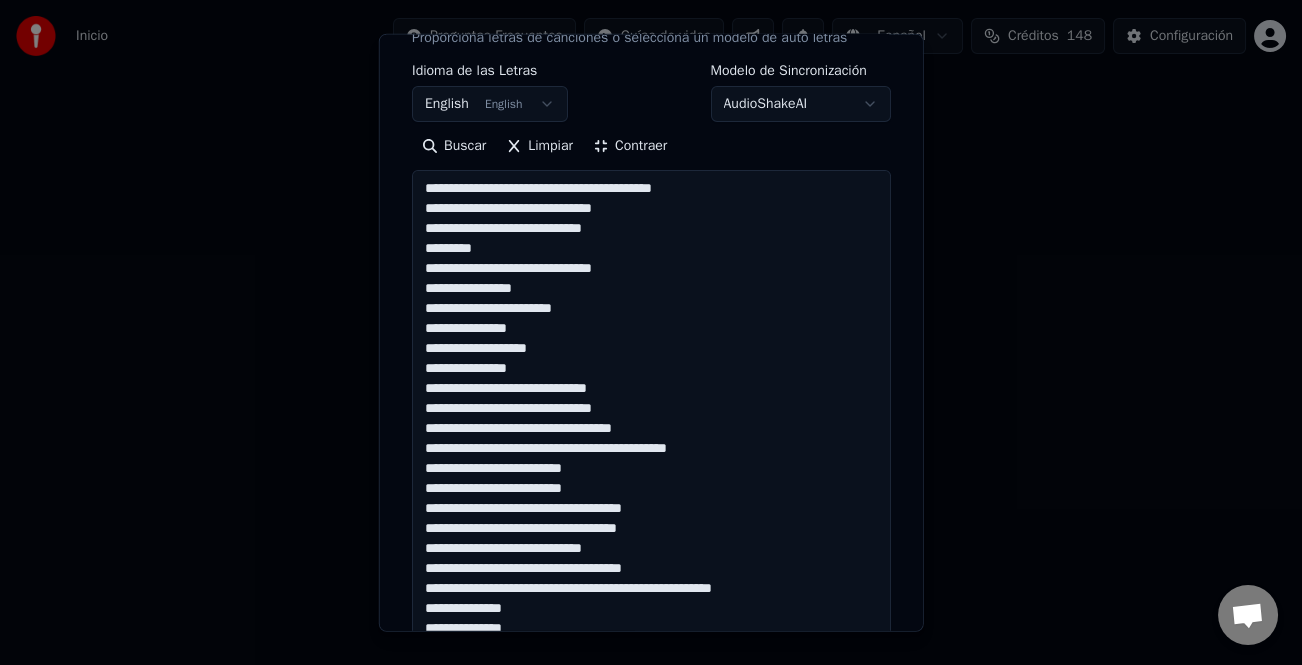 click at bounding box center (651, 488) 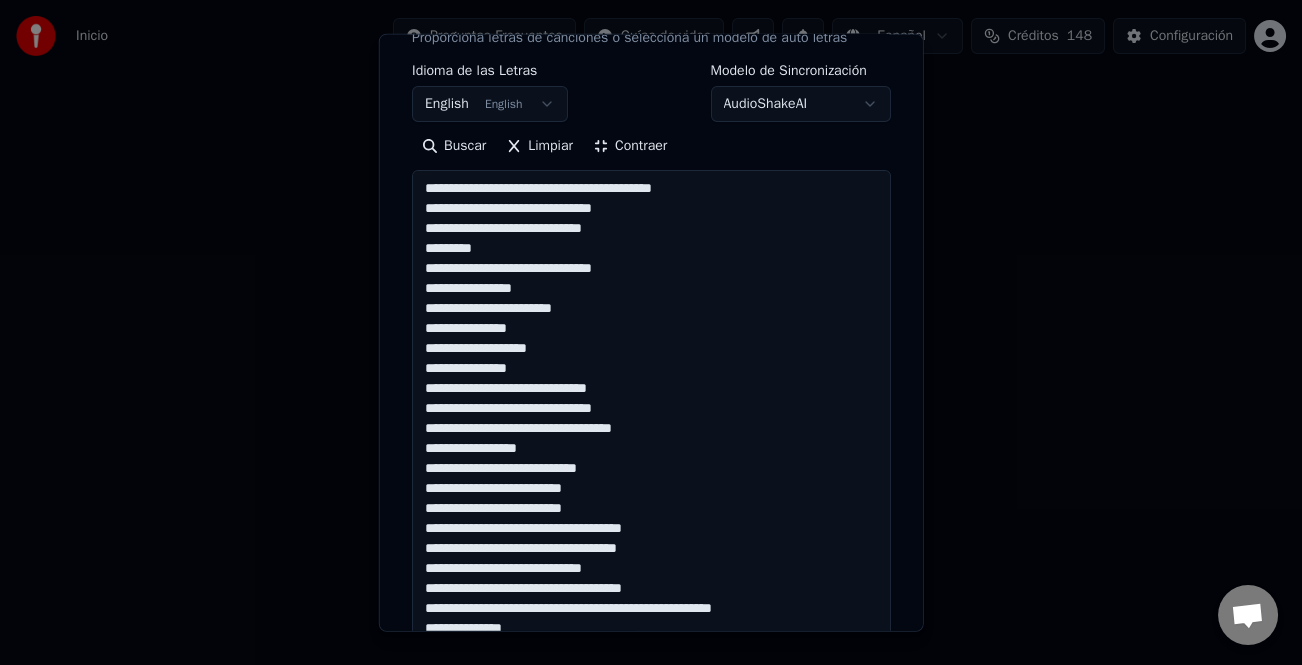 click at bounding box center (651, 488) 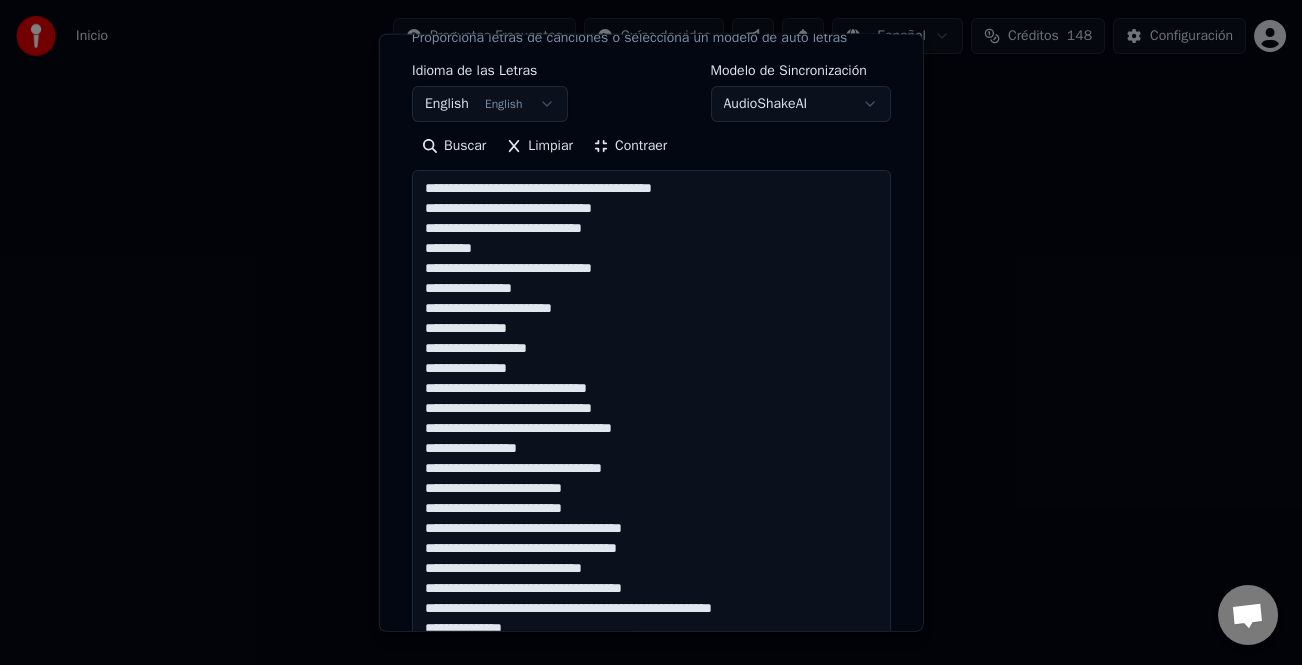 click at bounding box center [651, 488] 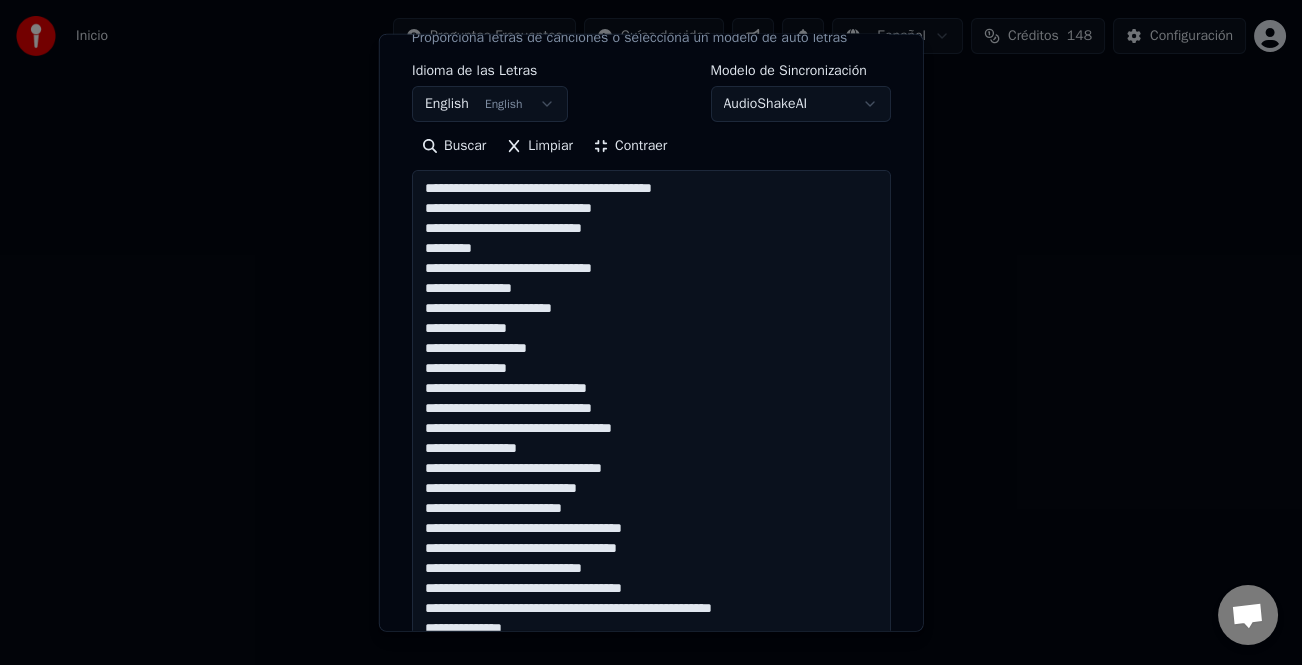 click at bounding box center [651, 488] 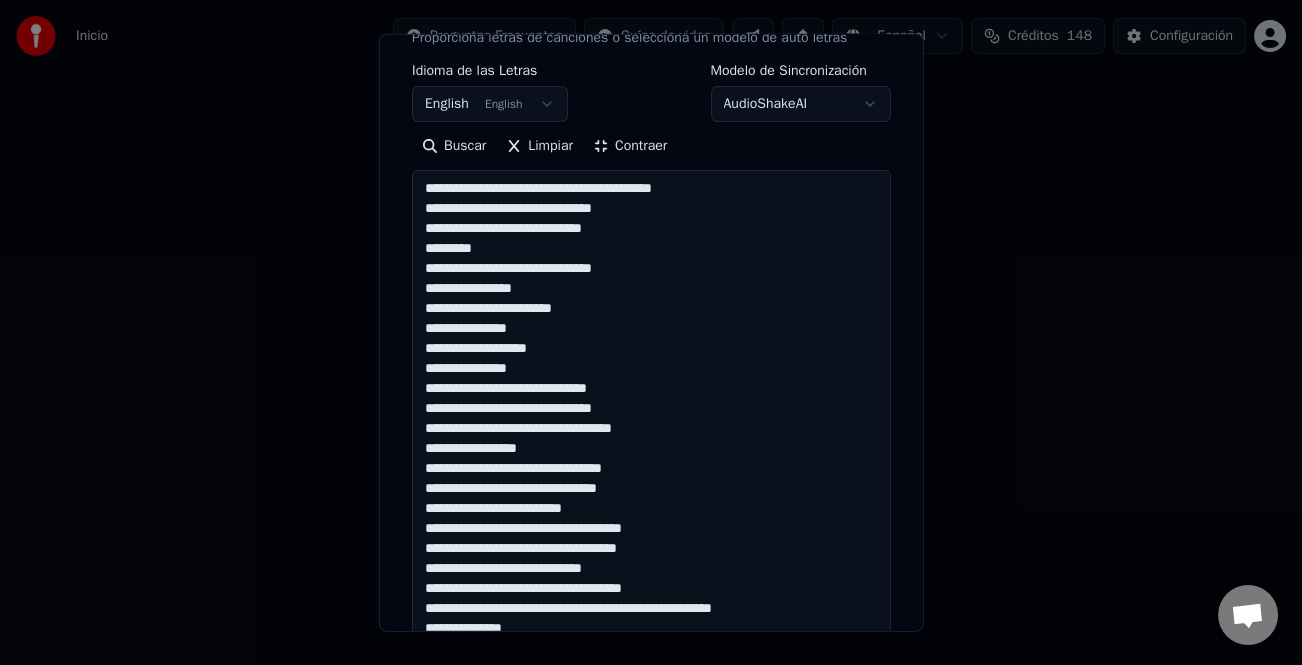 click at bounding box center (651, 488) 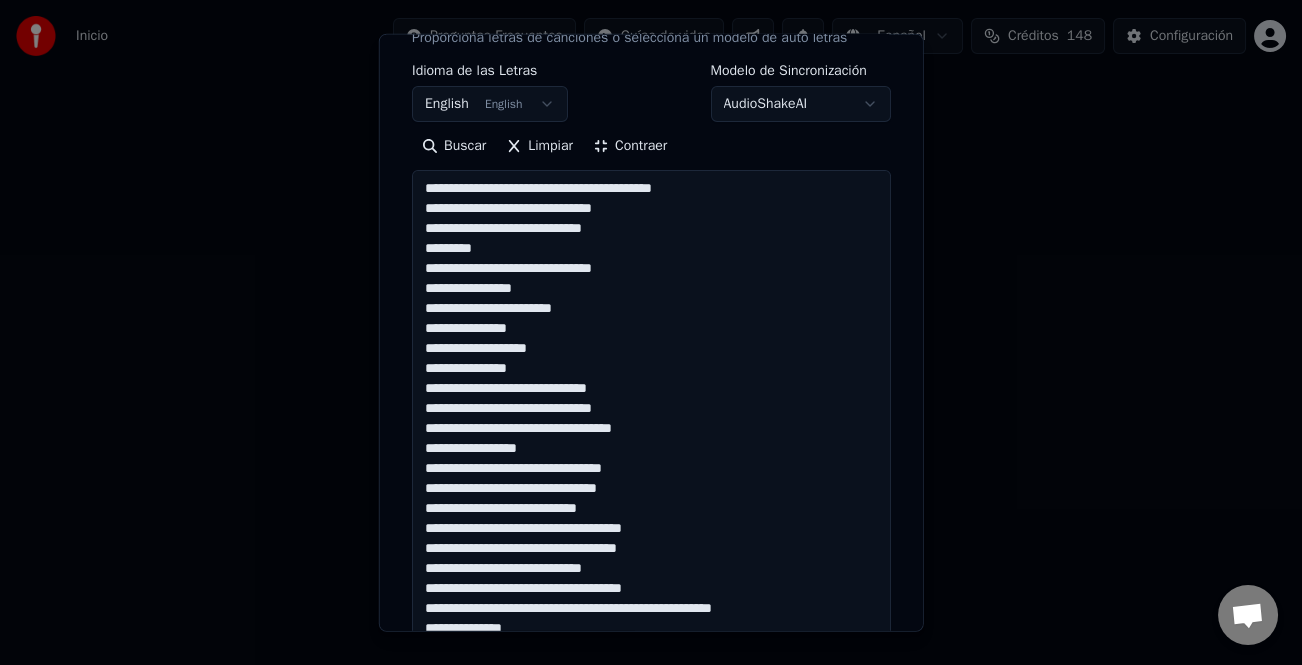 click at bounding box center [651, 488] 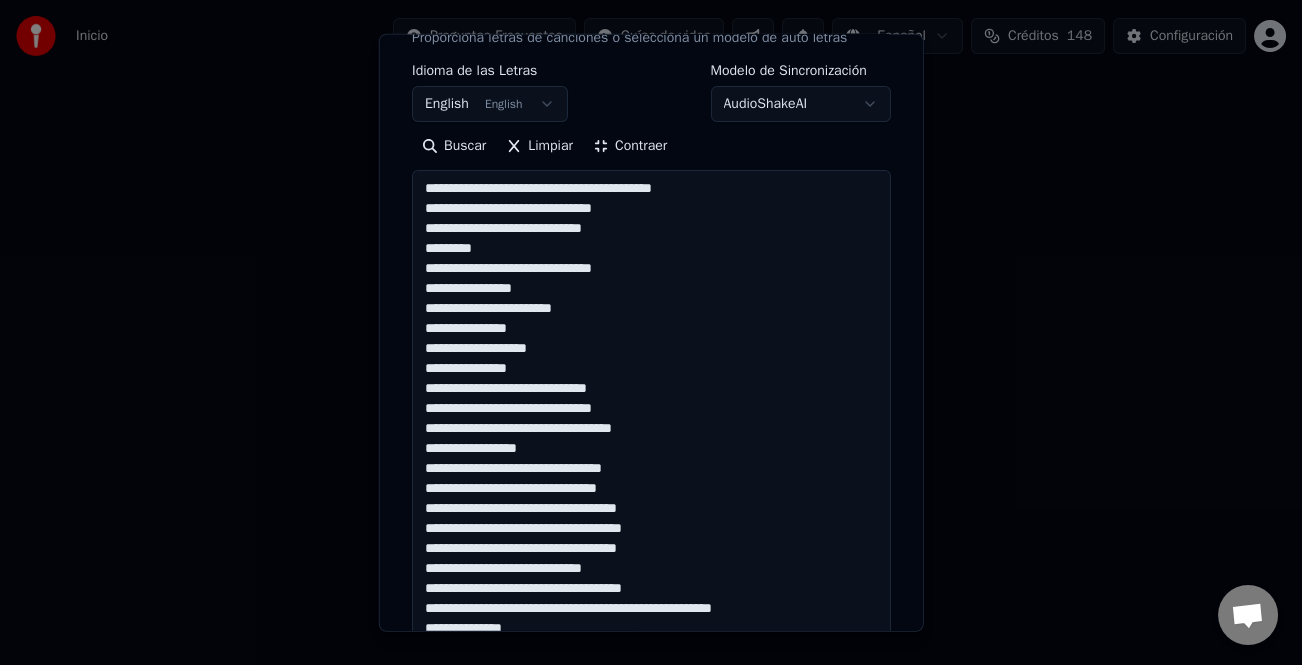 click at bounding box center [651, 488] 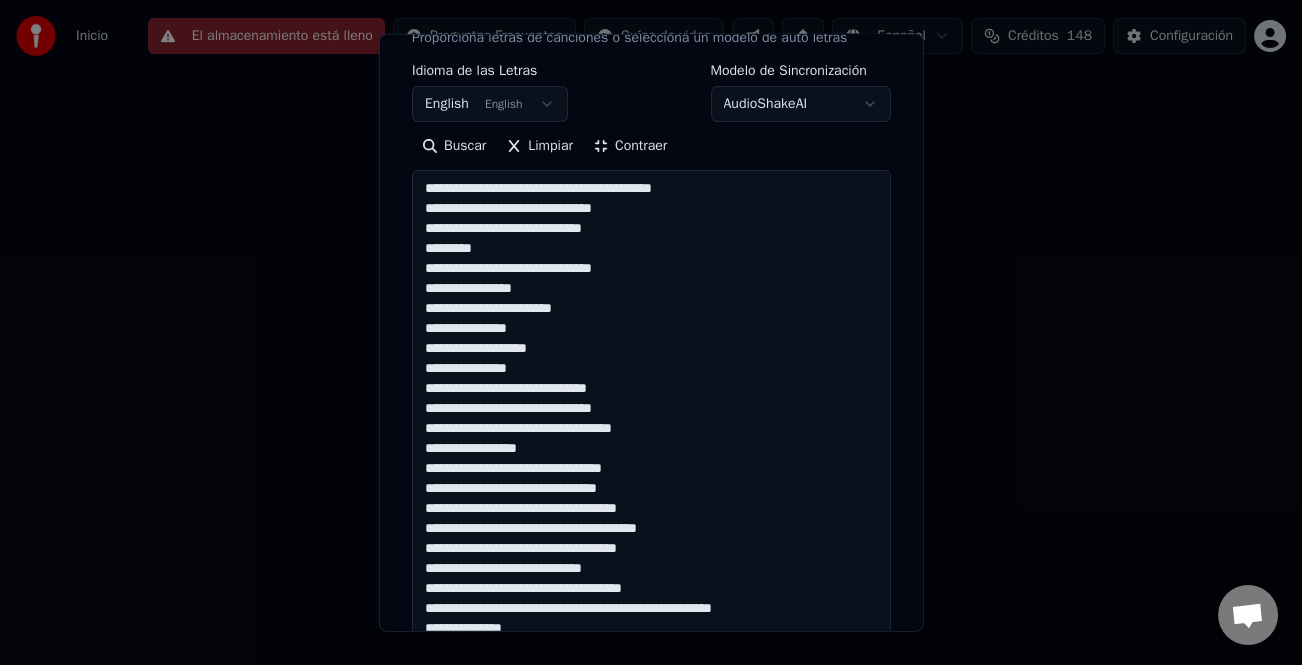 click at bounding box center (651, 488) 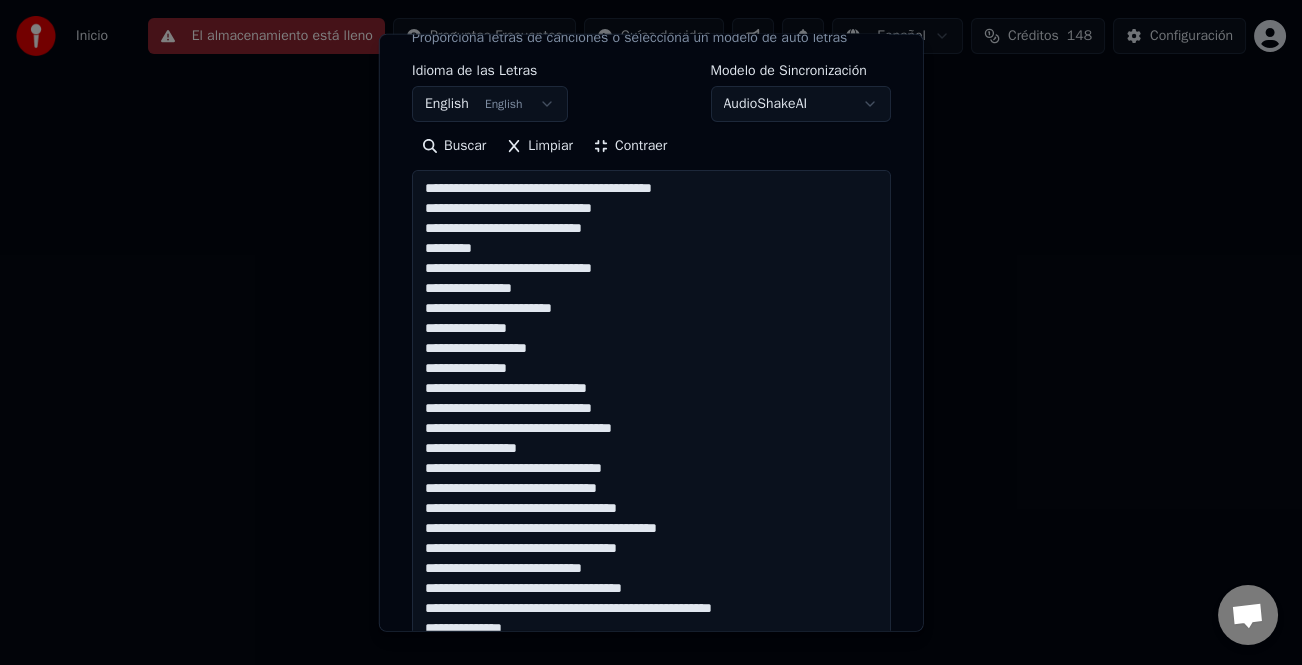 click at bounding box center (651, 488) 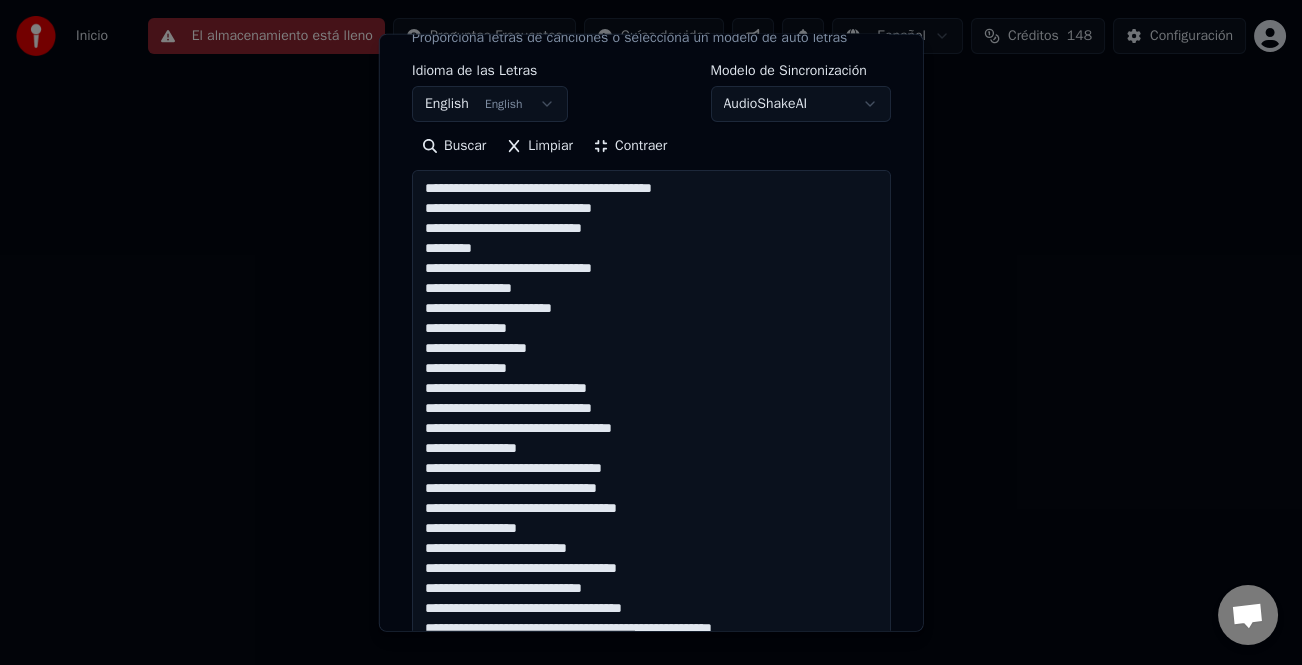 click at bounding box center (651, 488) 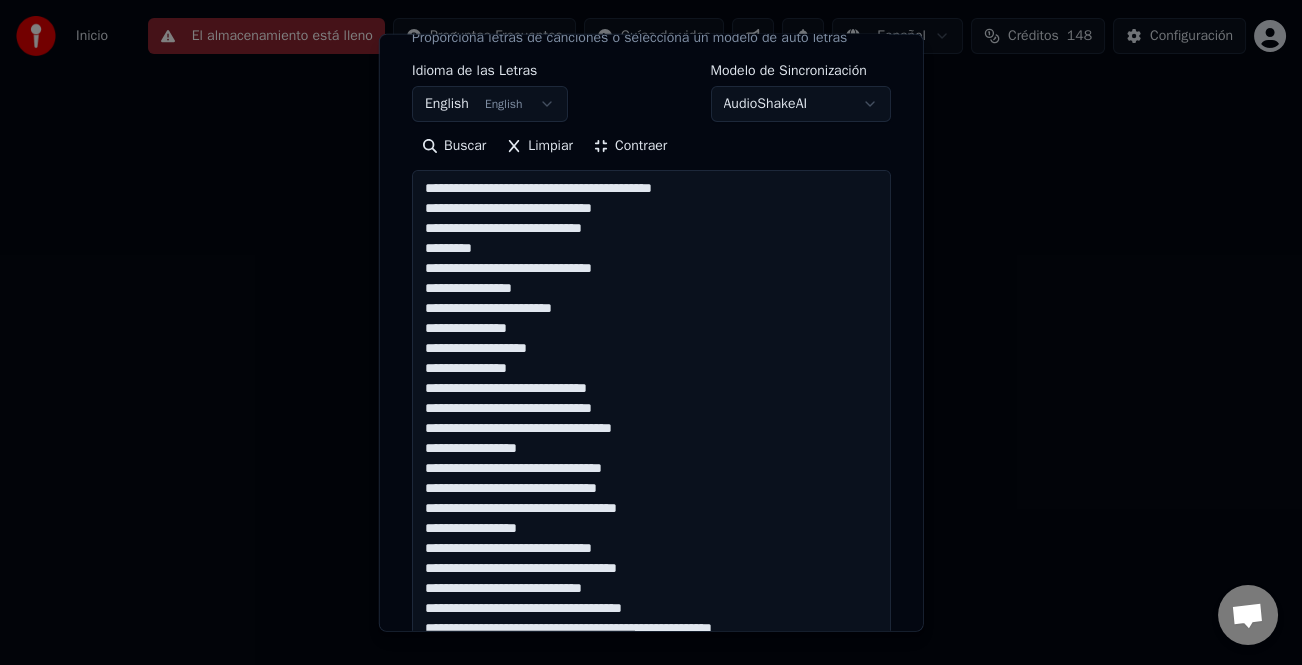 click at bounding box center (651, 488) 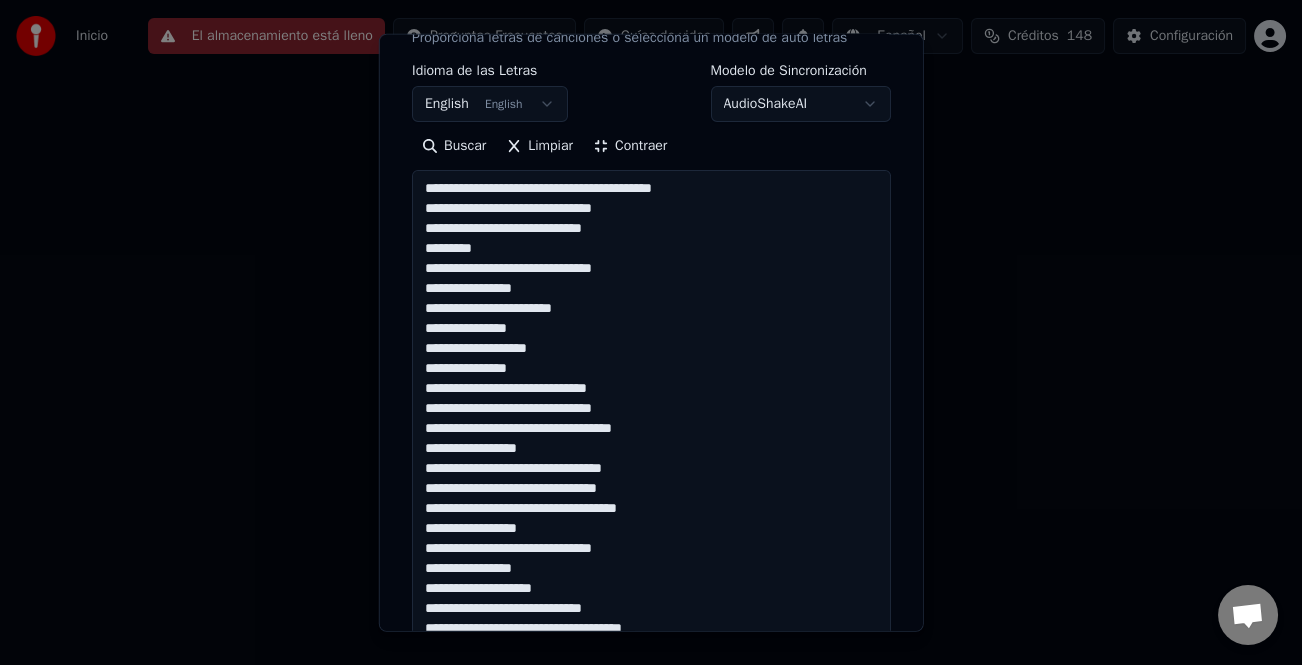 click at bounding box center [651, 488] 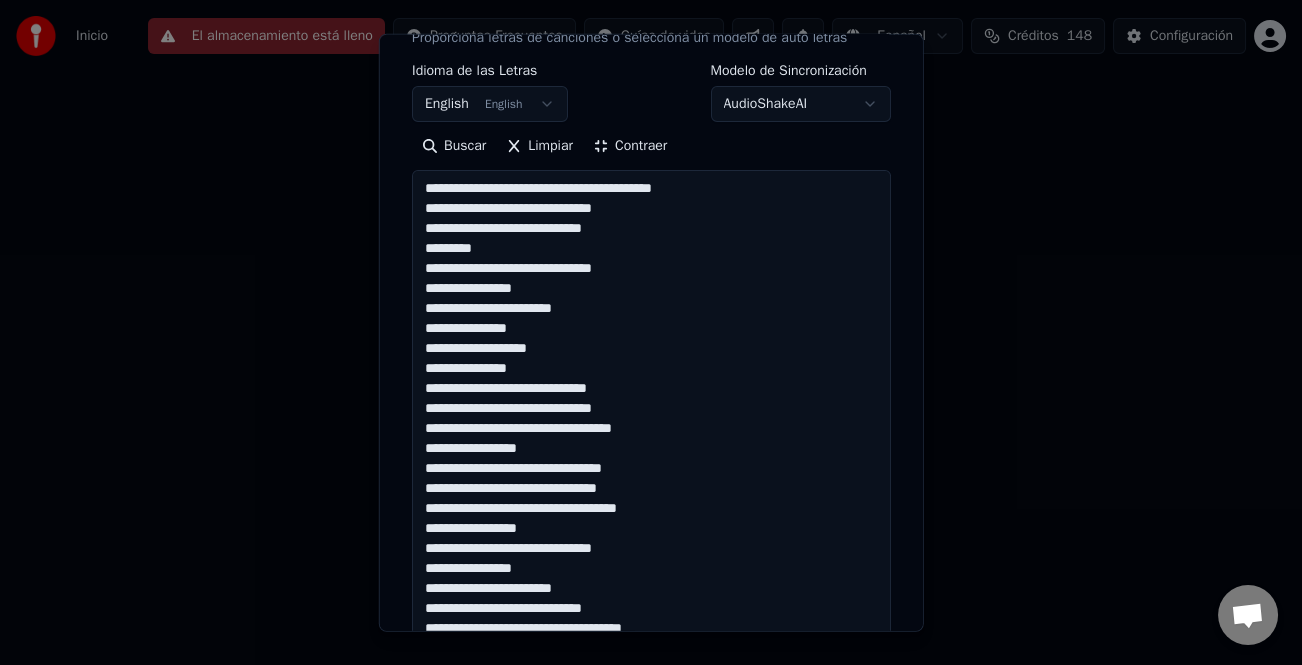 click at bounding box center (651, 488) 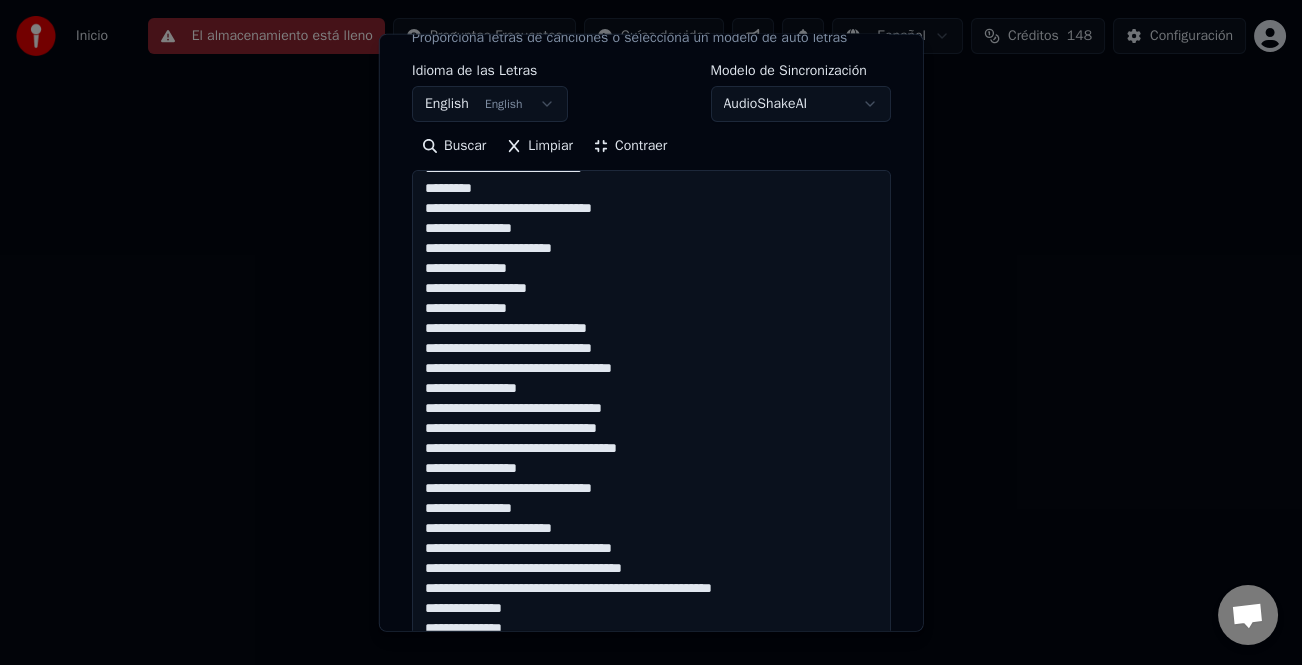 scroll, scrollTop: 121, scrollLeft: 0, axis: vertical 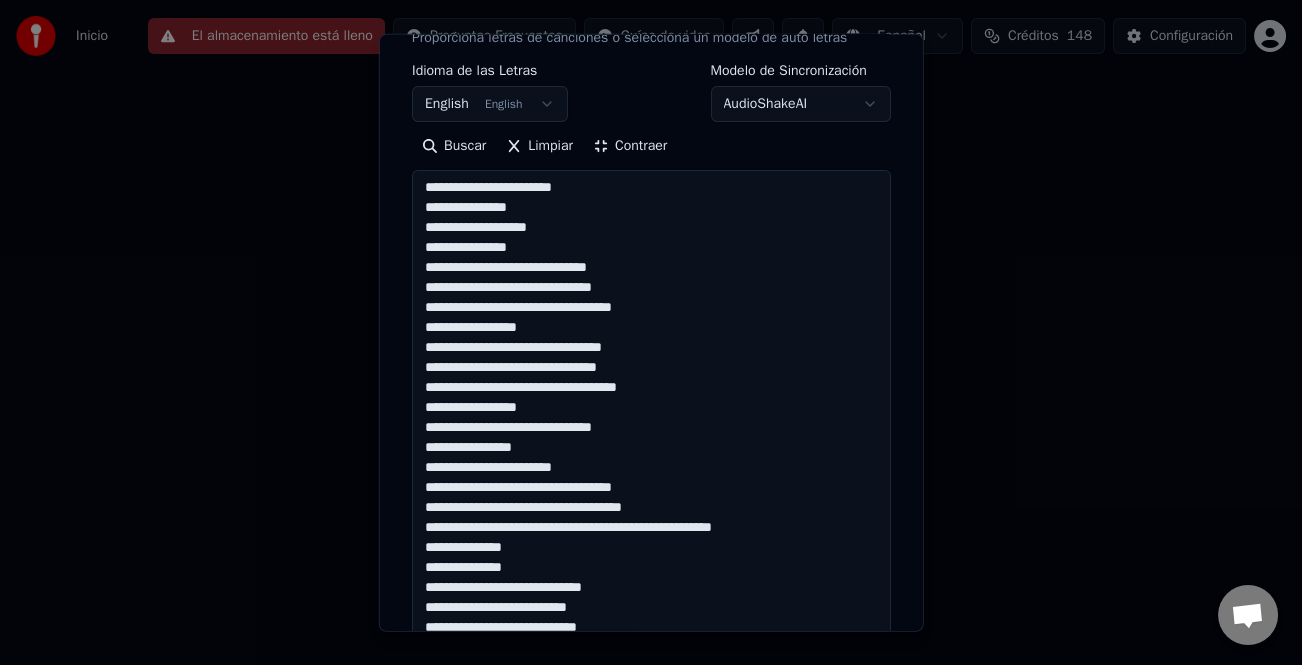 click at bounding box center [651, 488] 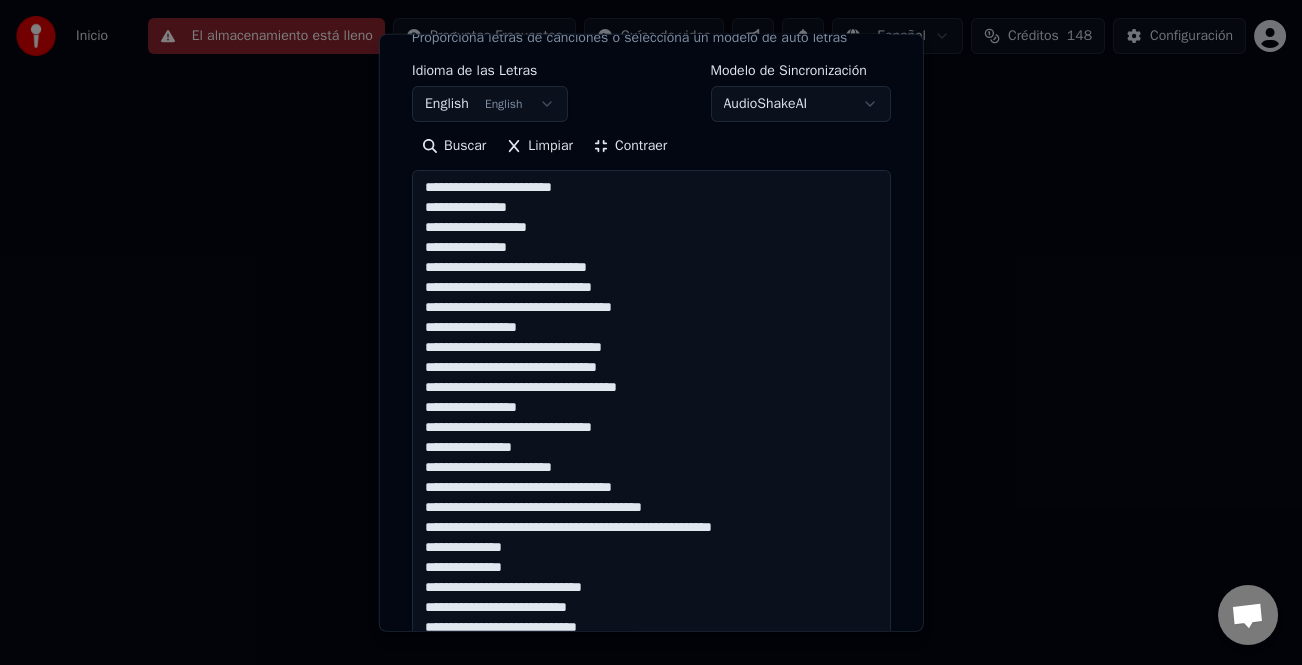 click at bounding box center [651, 488] 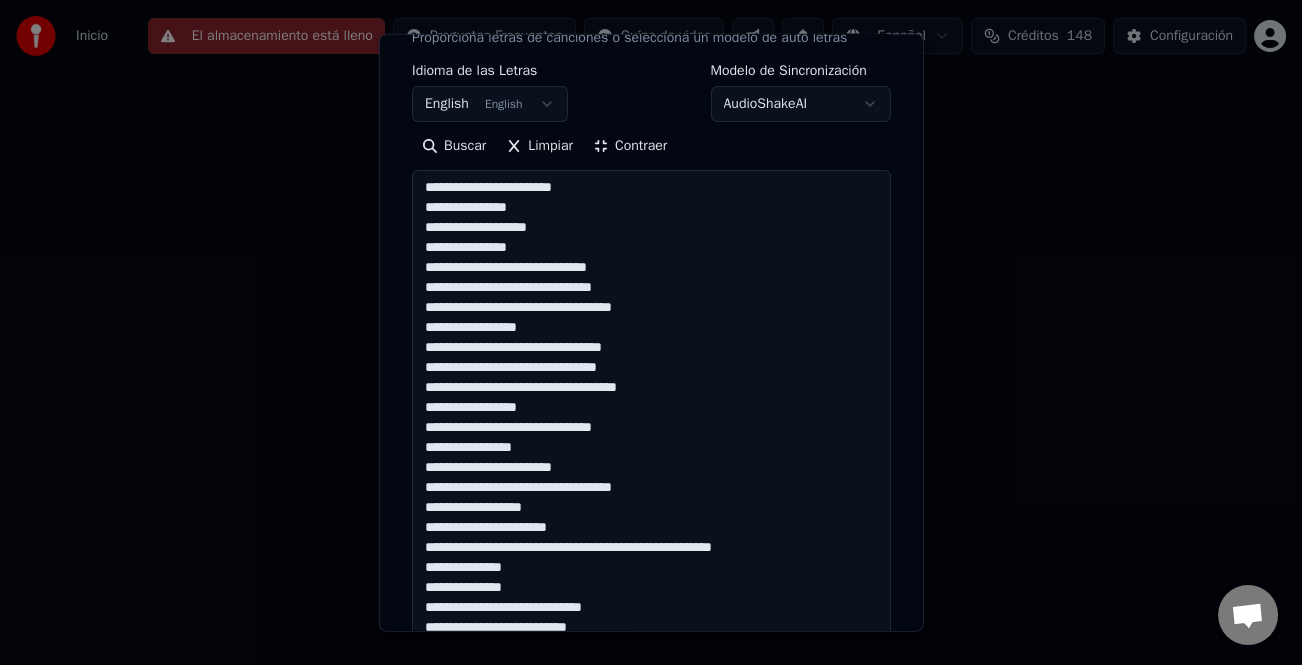 click at bounding box center (651, 488) 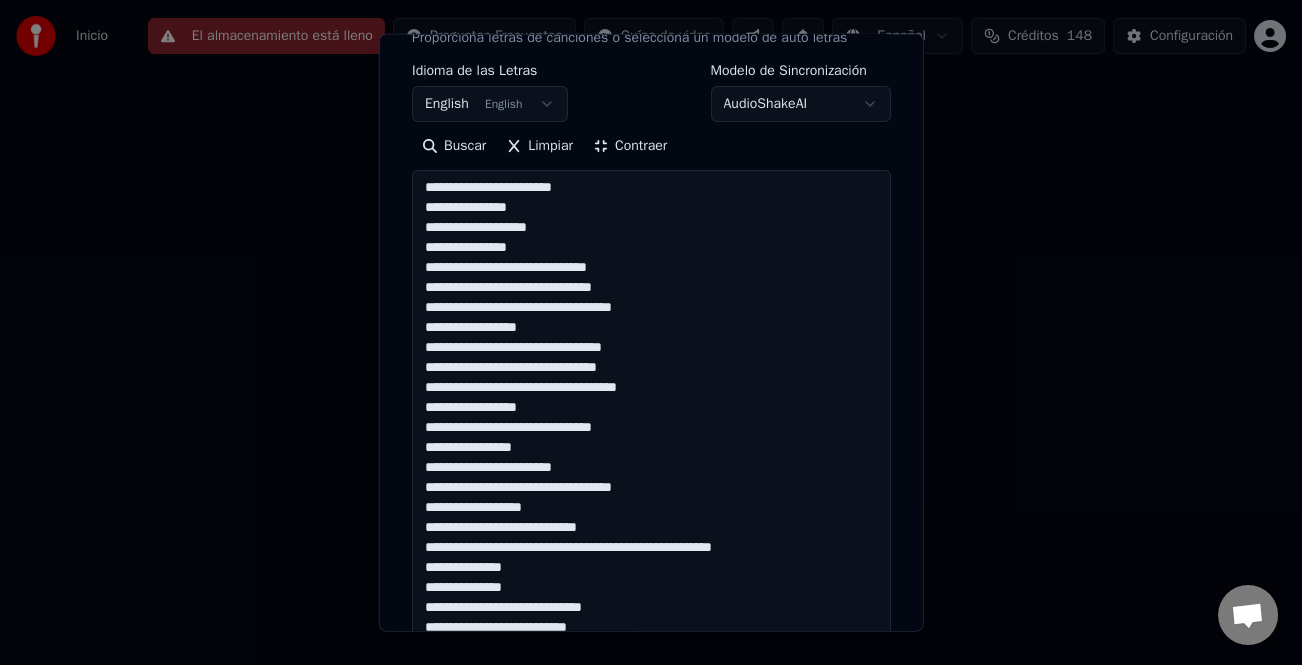 click at bounding box center (651, 488) 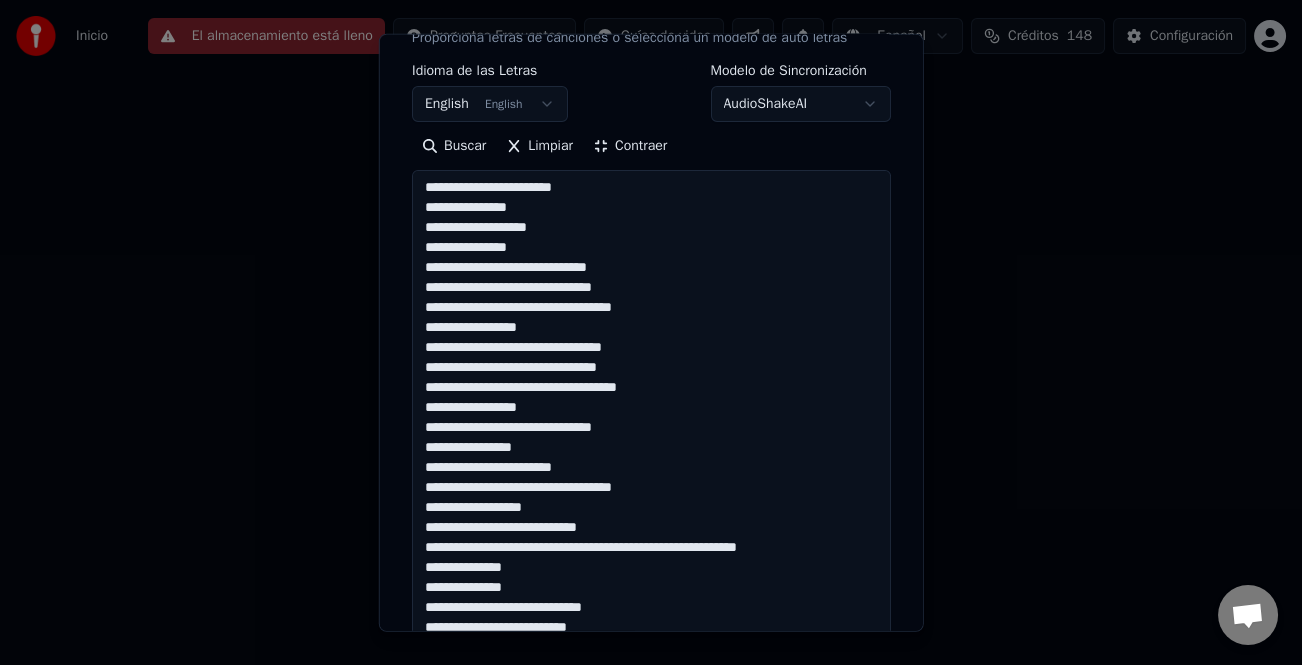 click at bounding box center [651, 488] 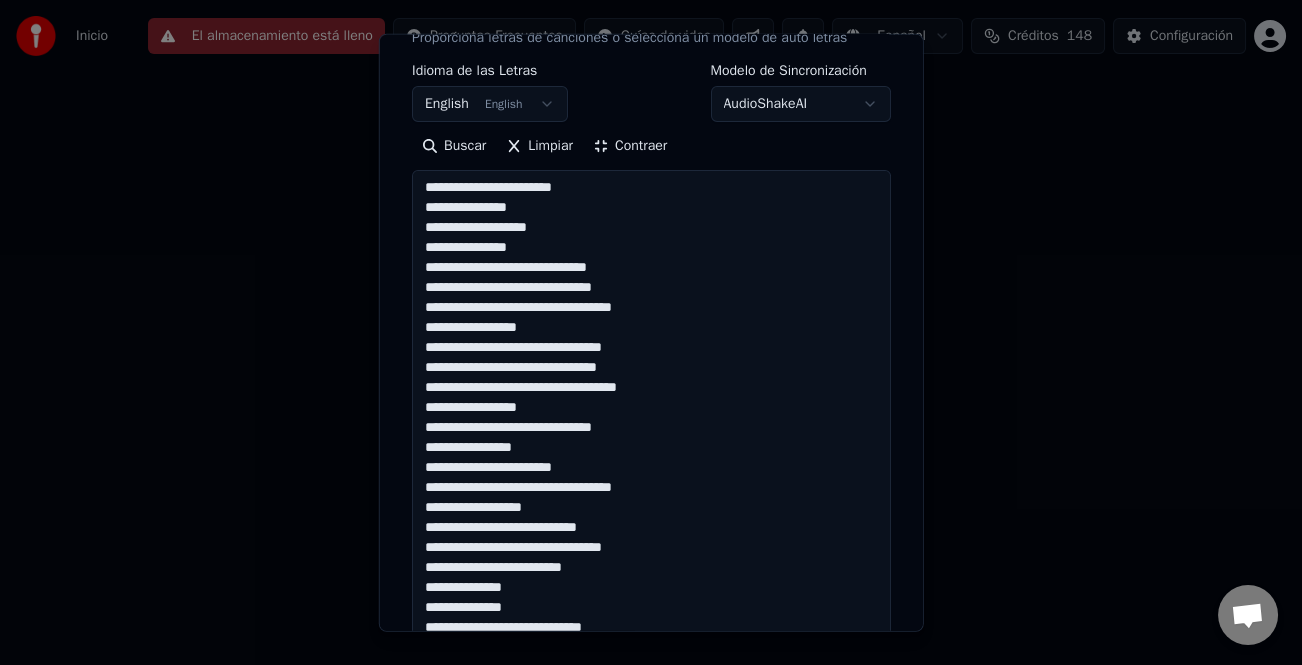 click at bounding box center [651, 488] 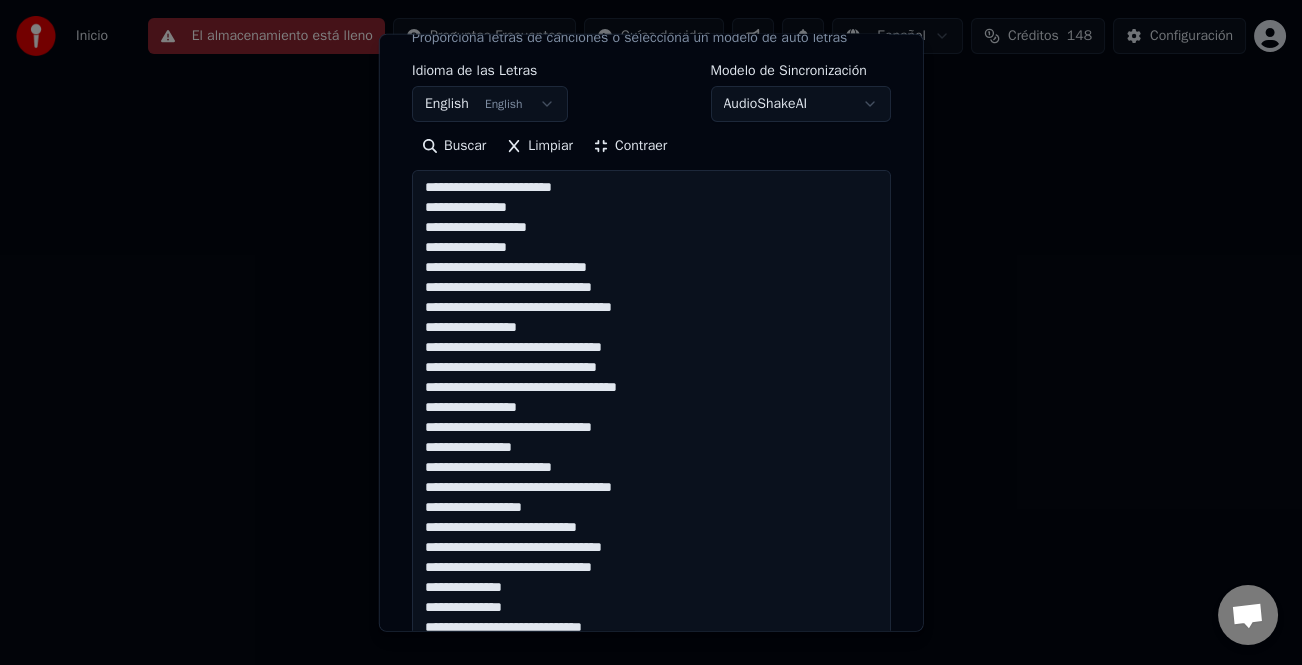click at bounding box center (651, 488) 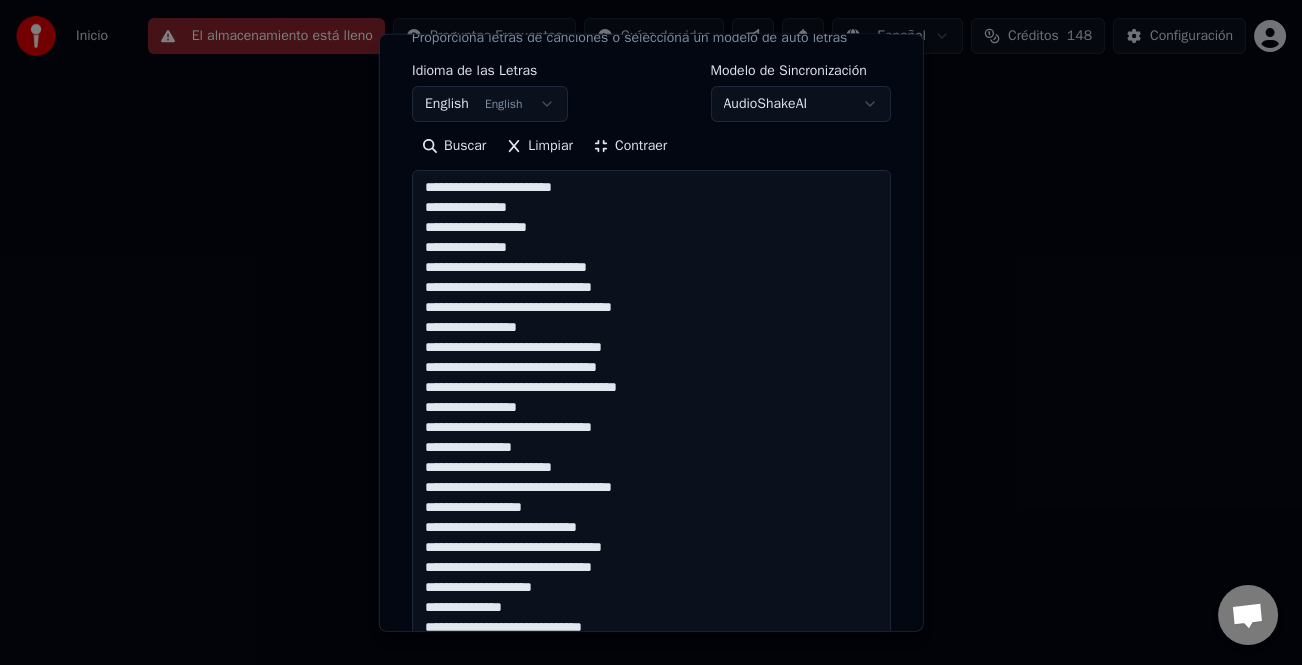 click at bounding box center (651, 488) 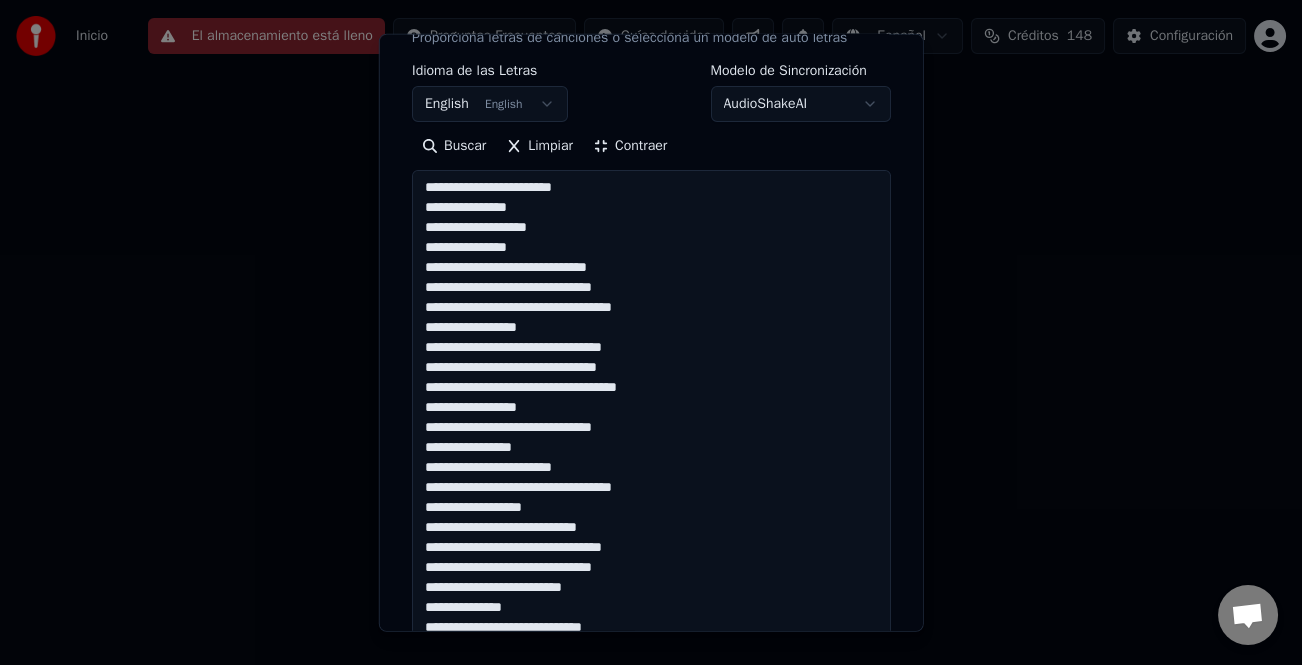 click at bounding box center [651, 488] 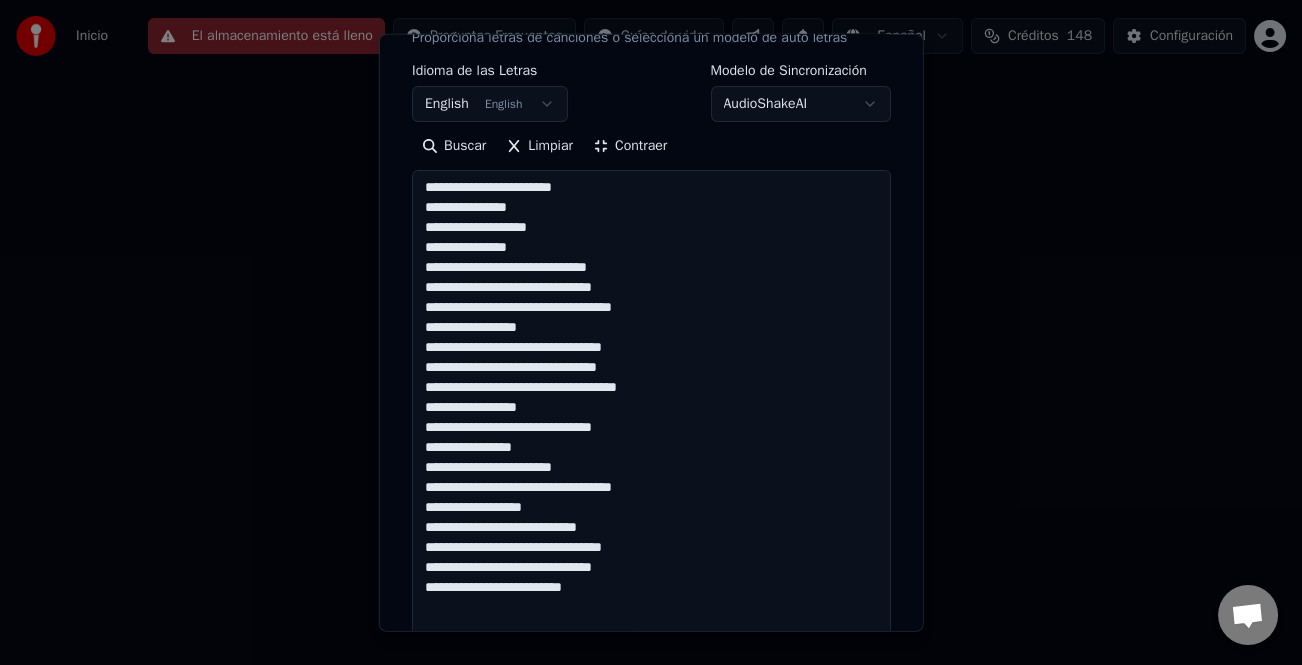 scroll, scrollTop: 305, scrollLeft: 0, axis: vertical 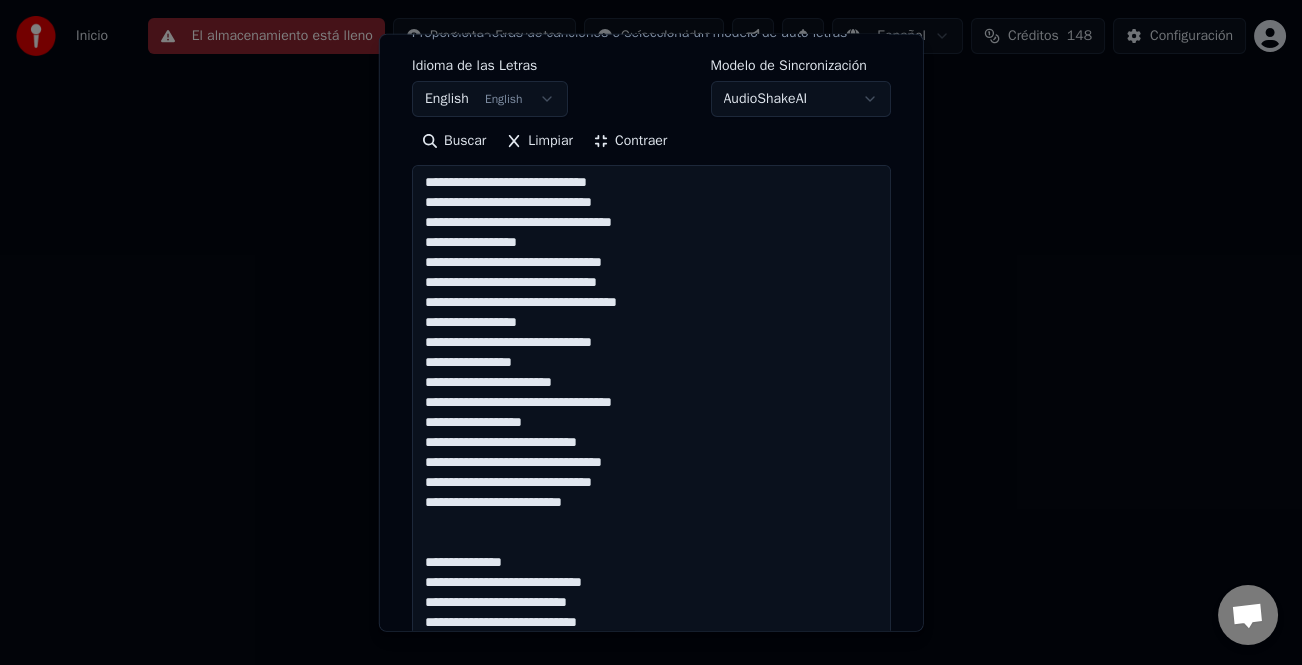 click at bounding box center [651, 483] 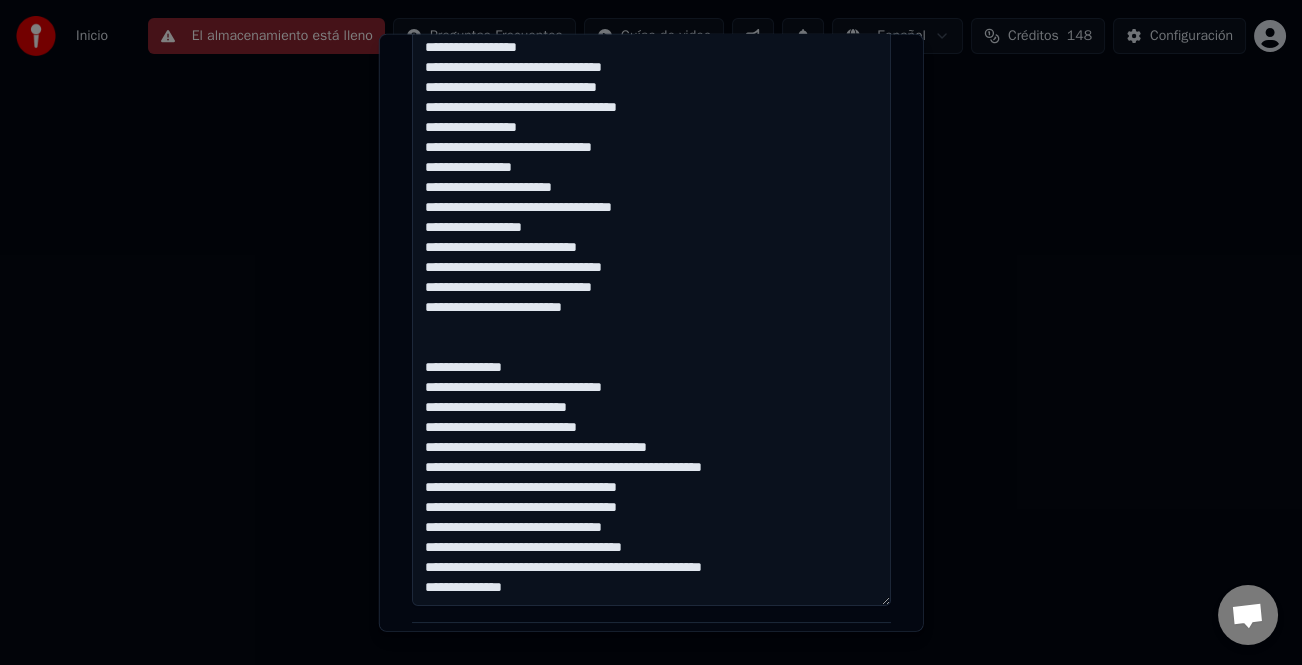 scroll, scrollTop: 505, scrollLeft: 0, axis: vertical 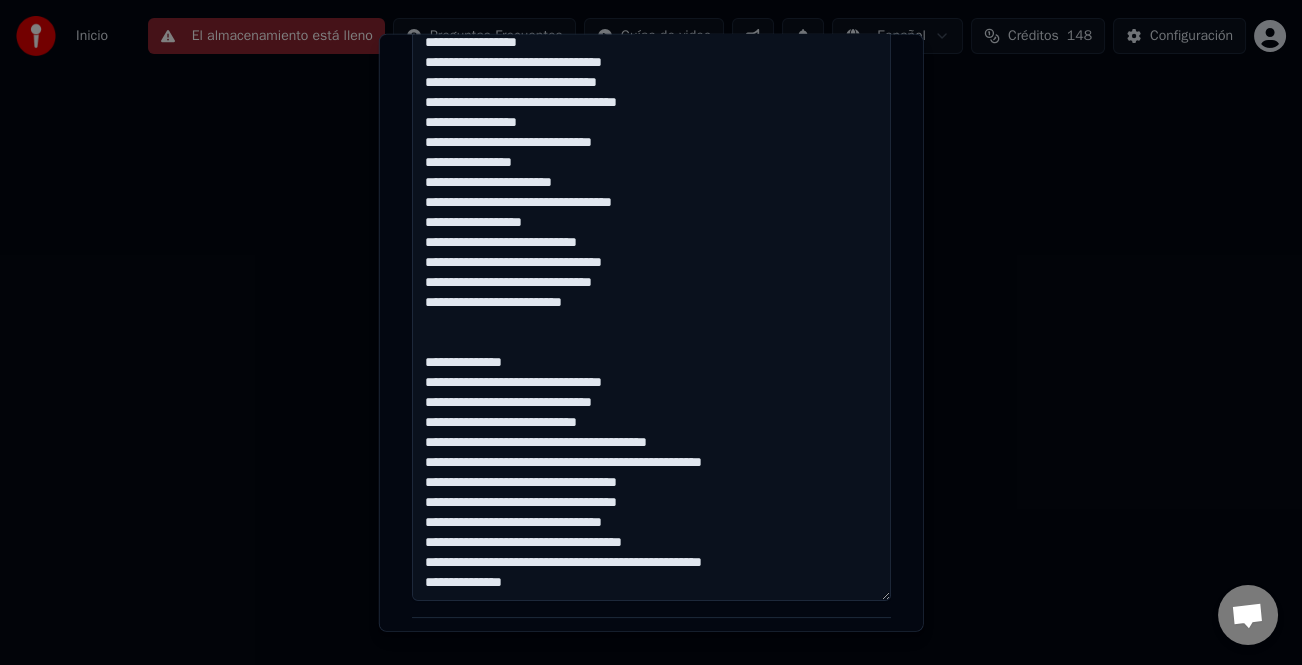 click at bounding box center (651, 283) 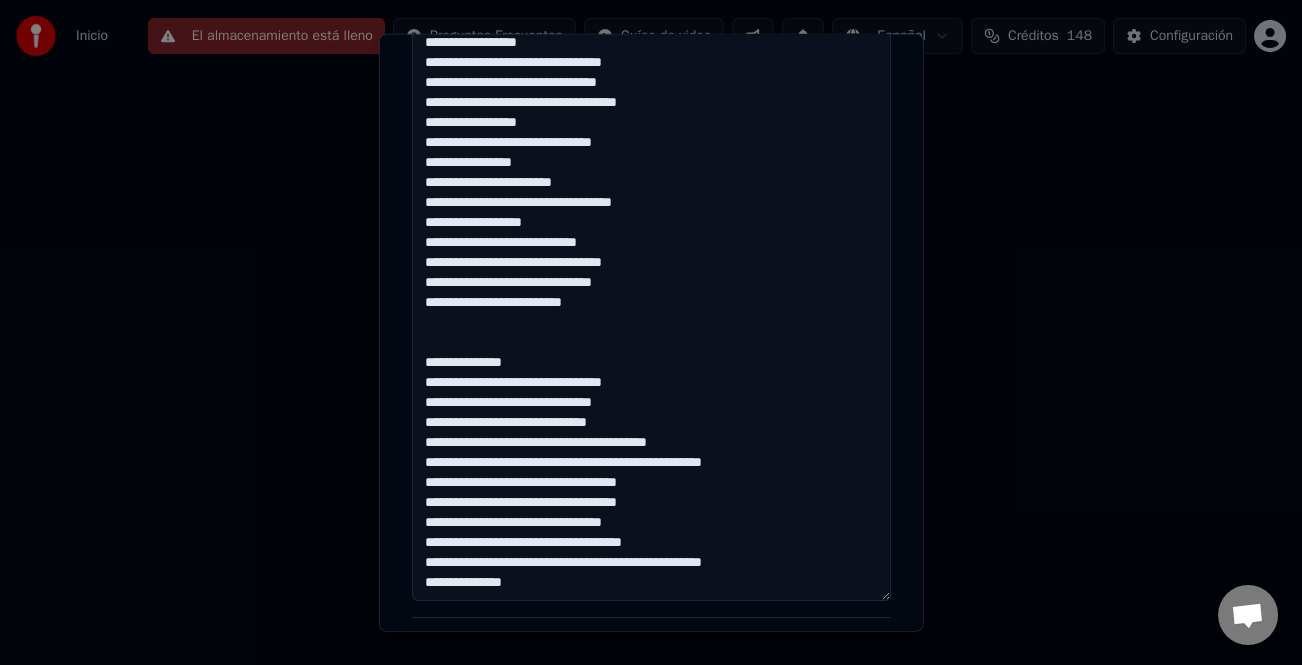 click at bounding box center (651, 283) 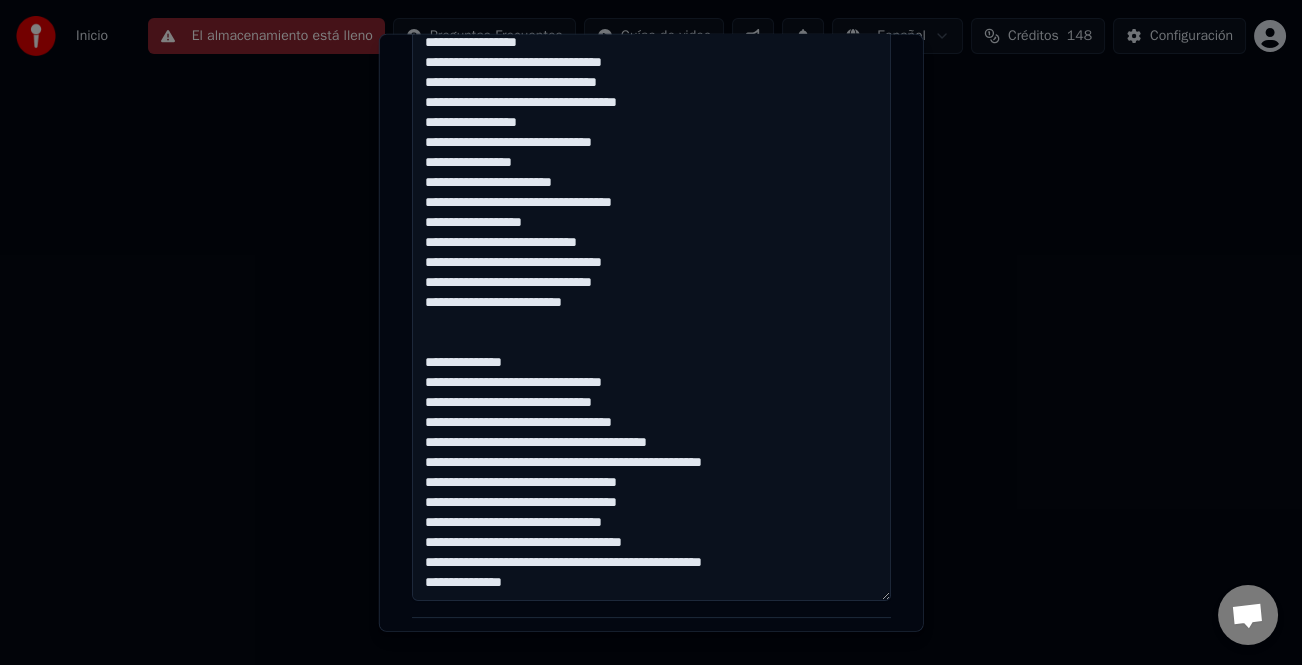 click at bounding box center [651, 283] 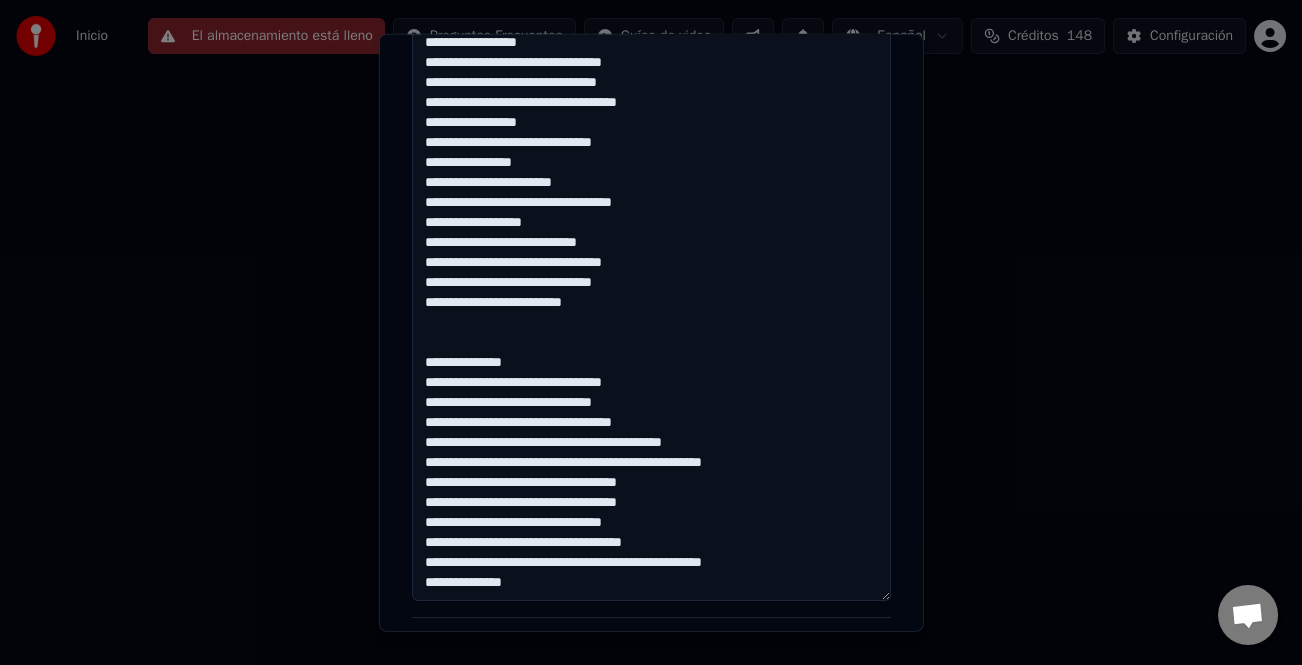 click at bounding box center (651, 283) 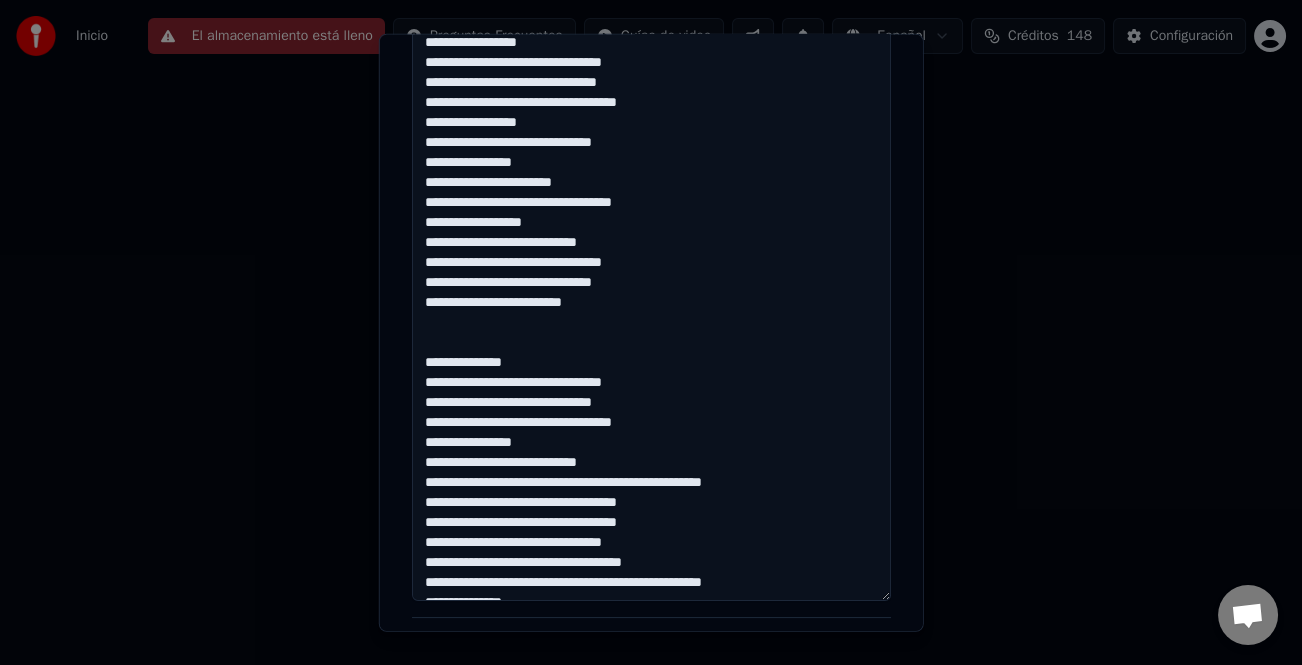 click at bounding box center (651, 283) 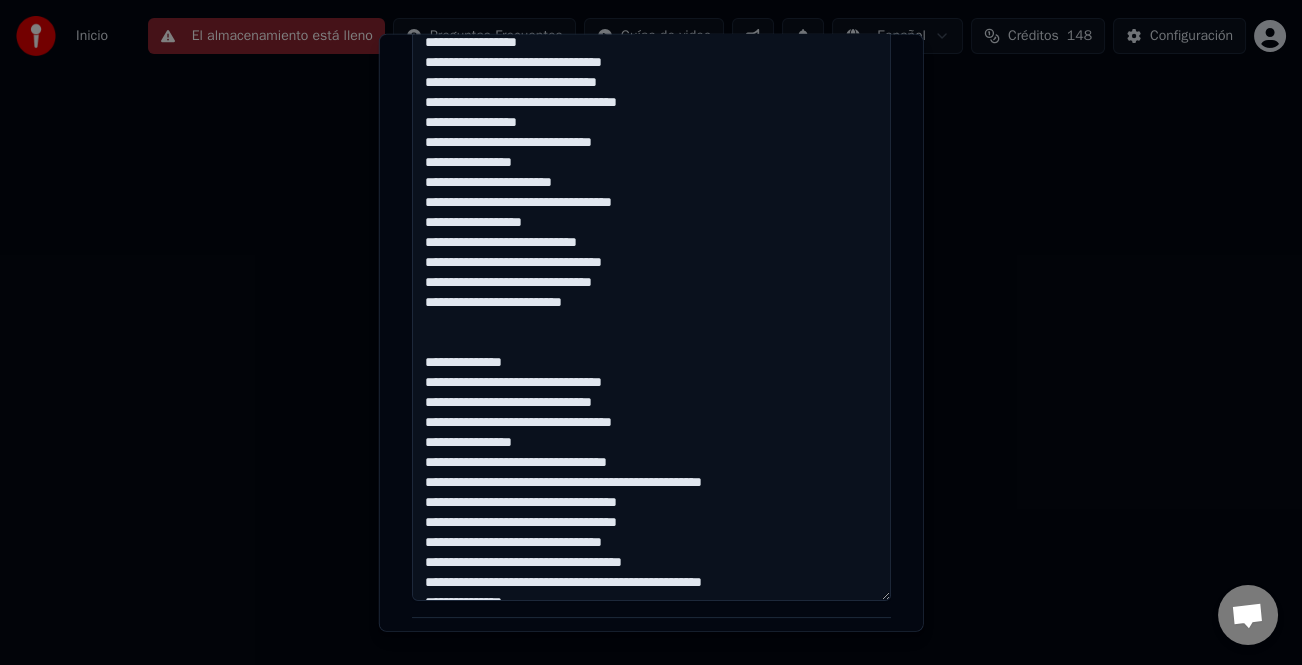 click at bounding box center [651, 283] 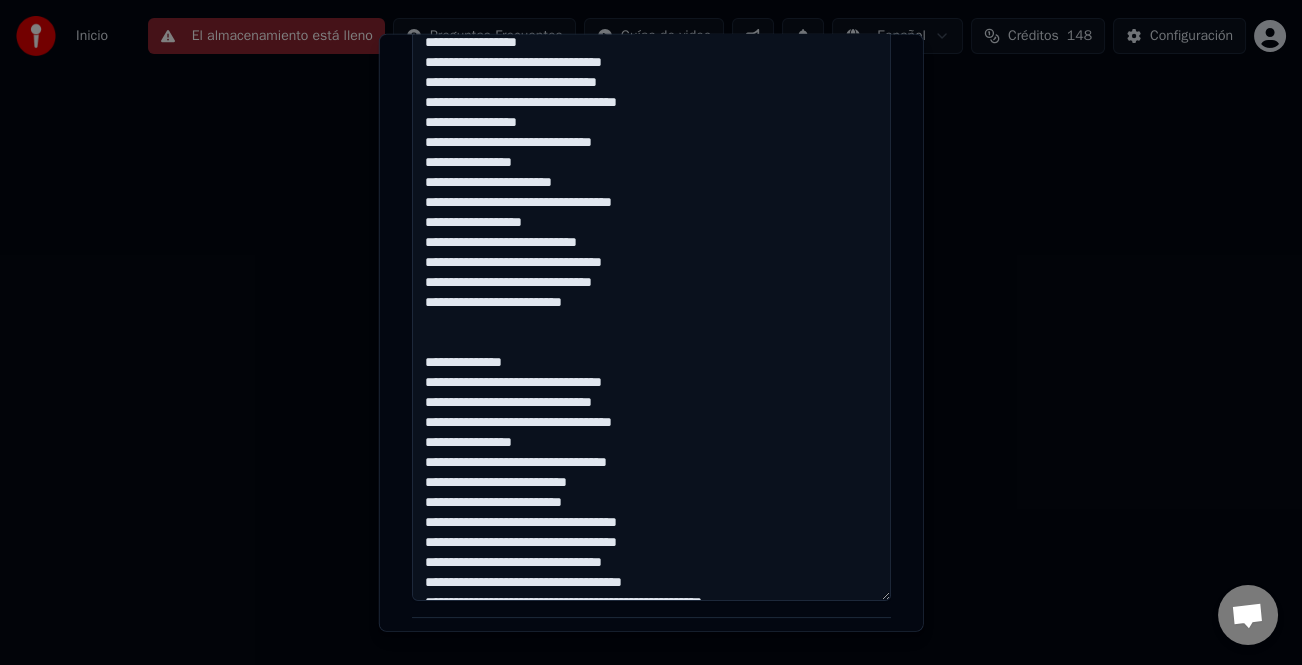 click at bounding box center [651, 283] 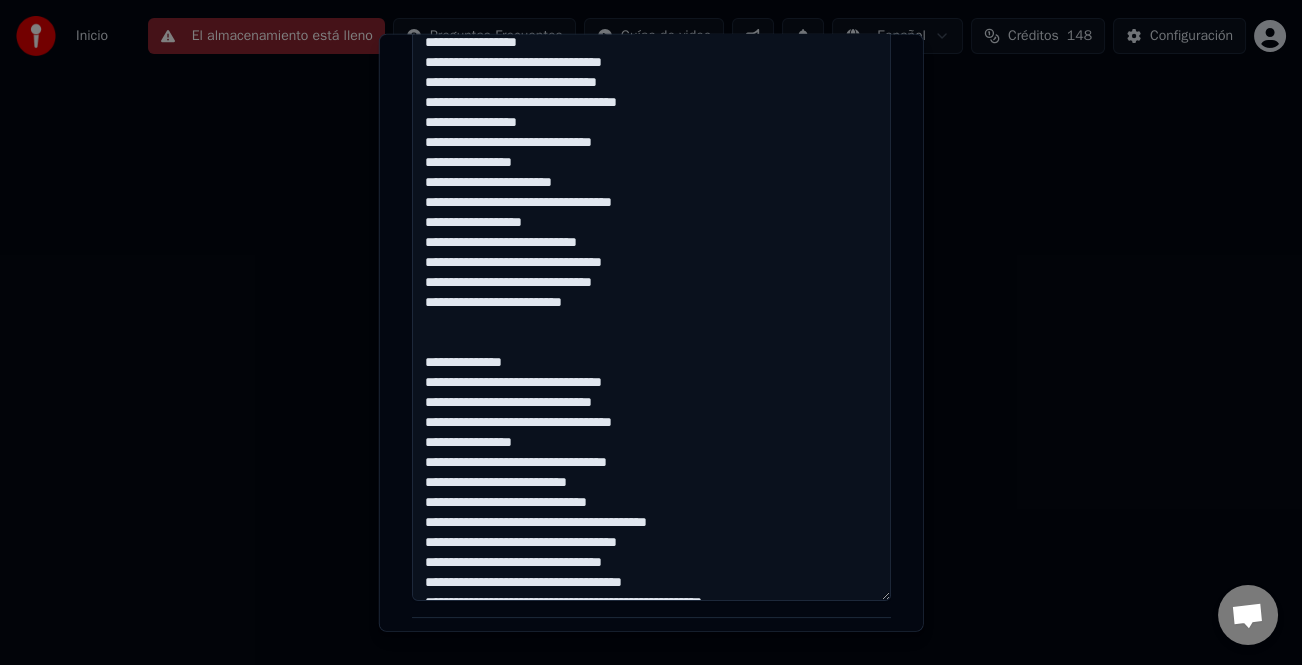 click at bounding box center (651, 283) 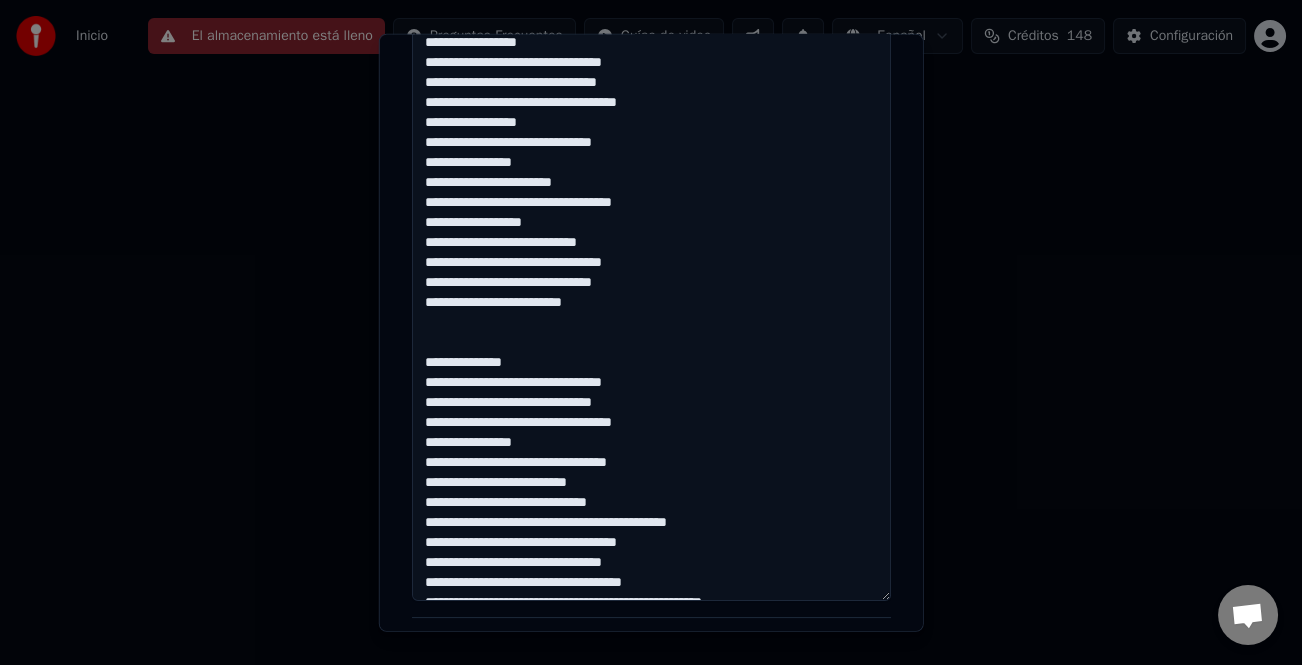 click at bounding box center [651, 283] 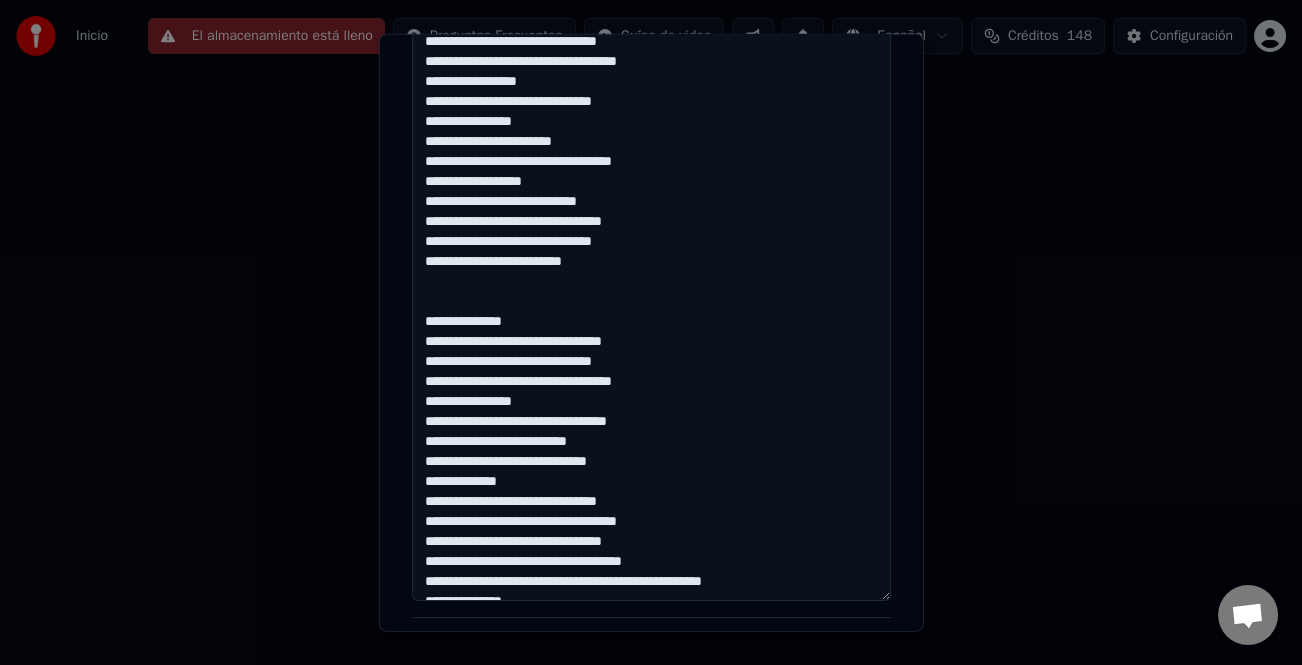 scroll, scrollTop: 261, scrollLeft: 0, axis: vertical 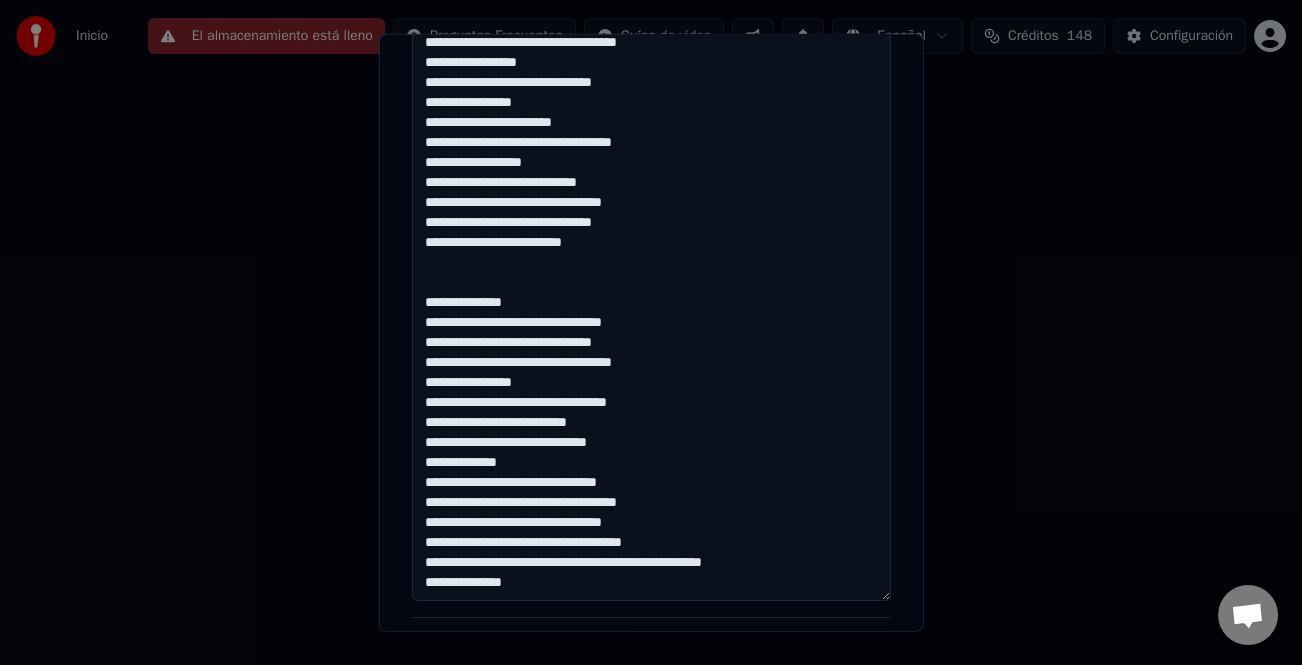 click at bounding box center [651, 283] 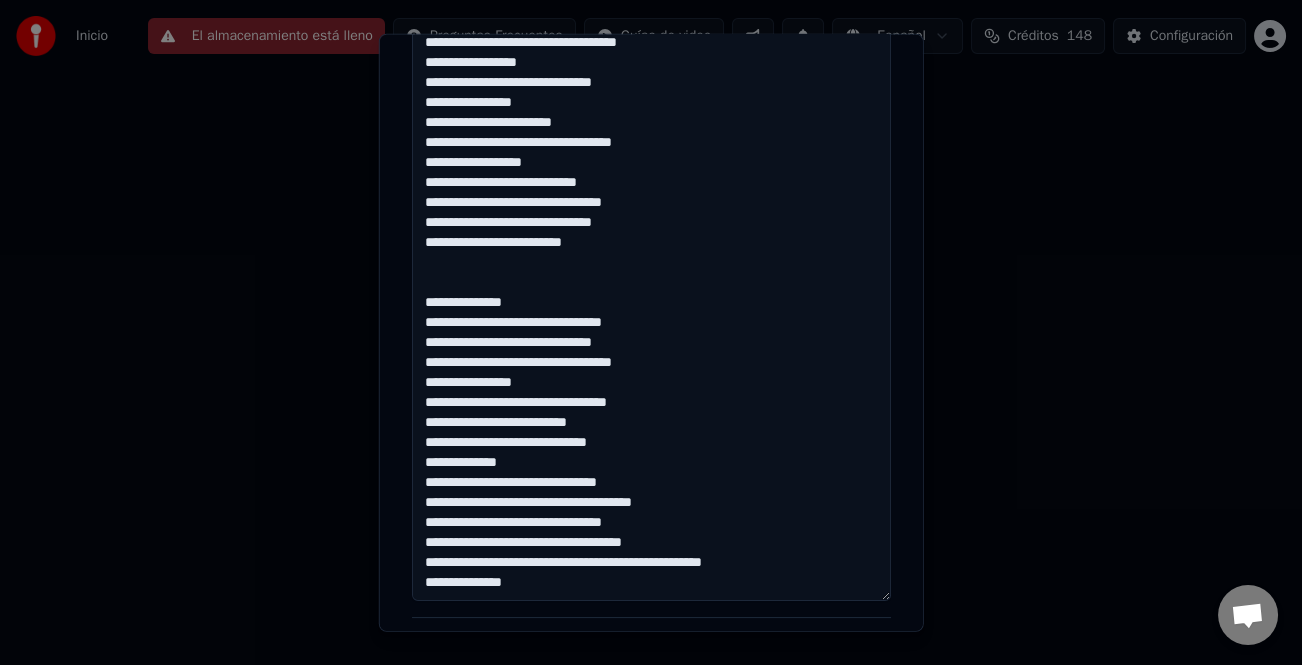 click at bounding box center (651, 283) 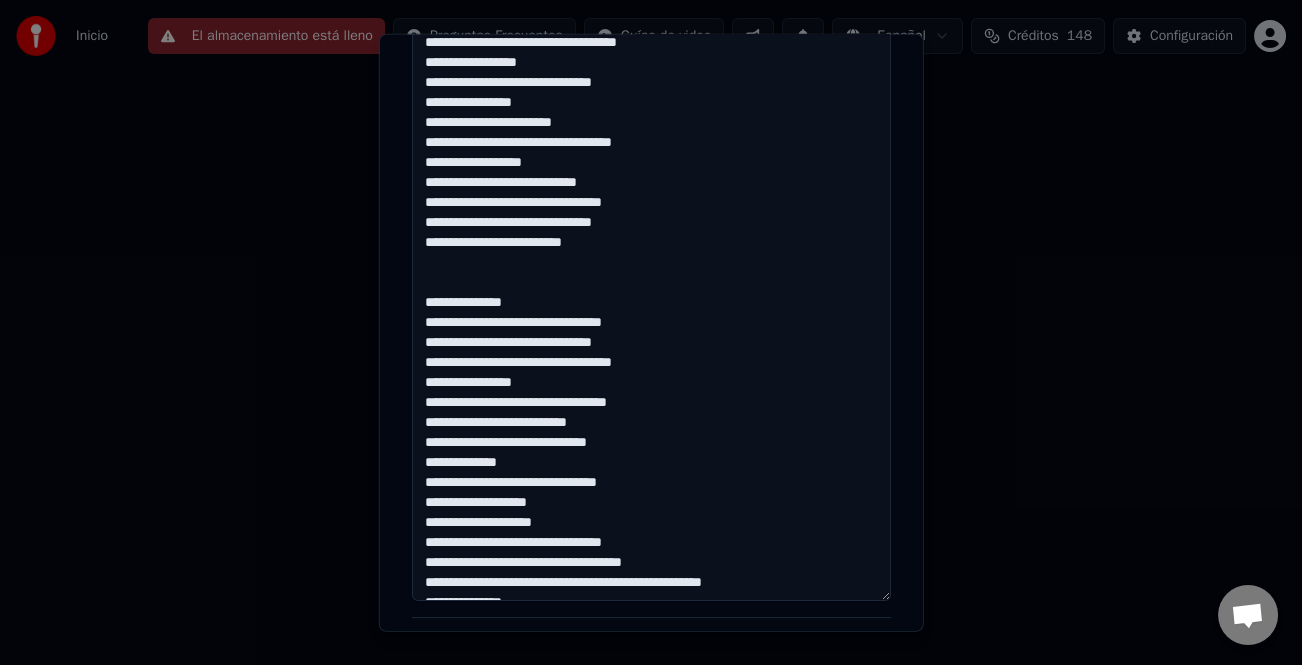click at bounding box center [651, 283] 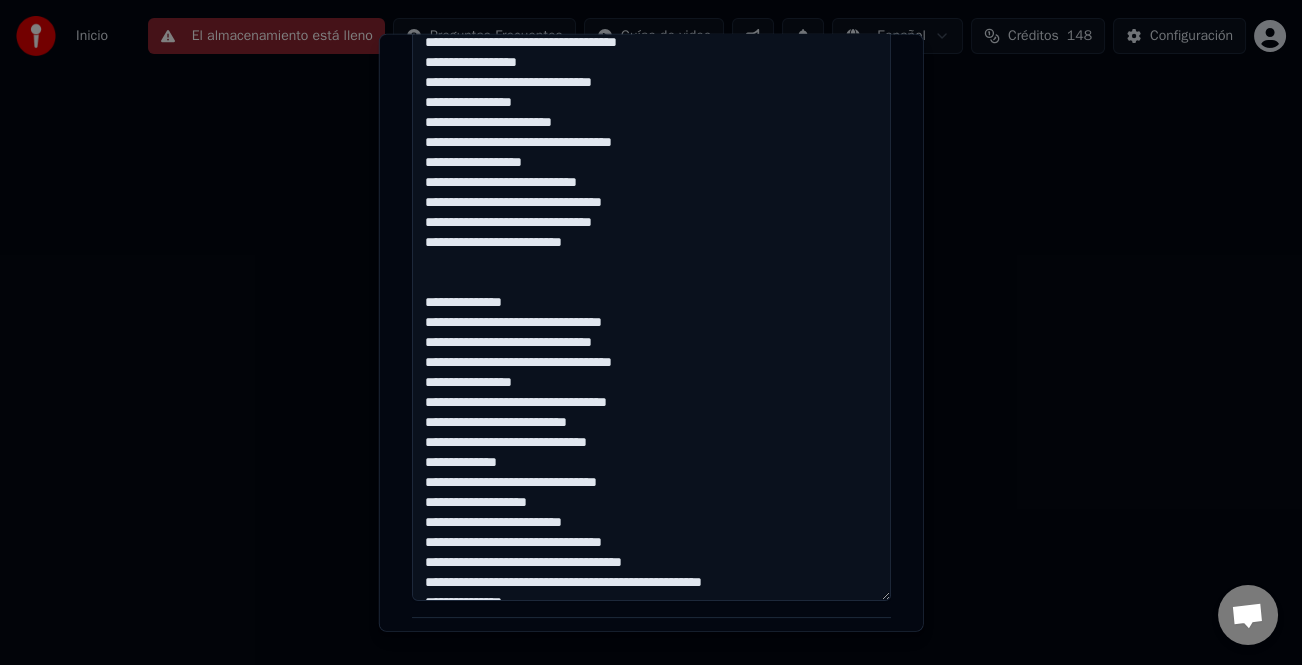 drag, startPoint x: 524, startPoint y: 539, endPoint x: 525, endPoint y: 550, distance: 11.045361 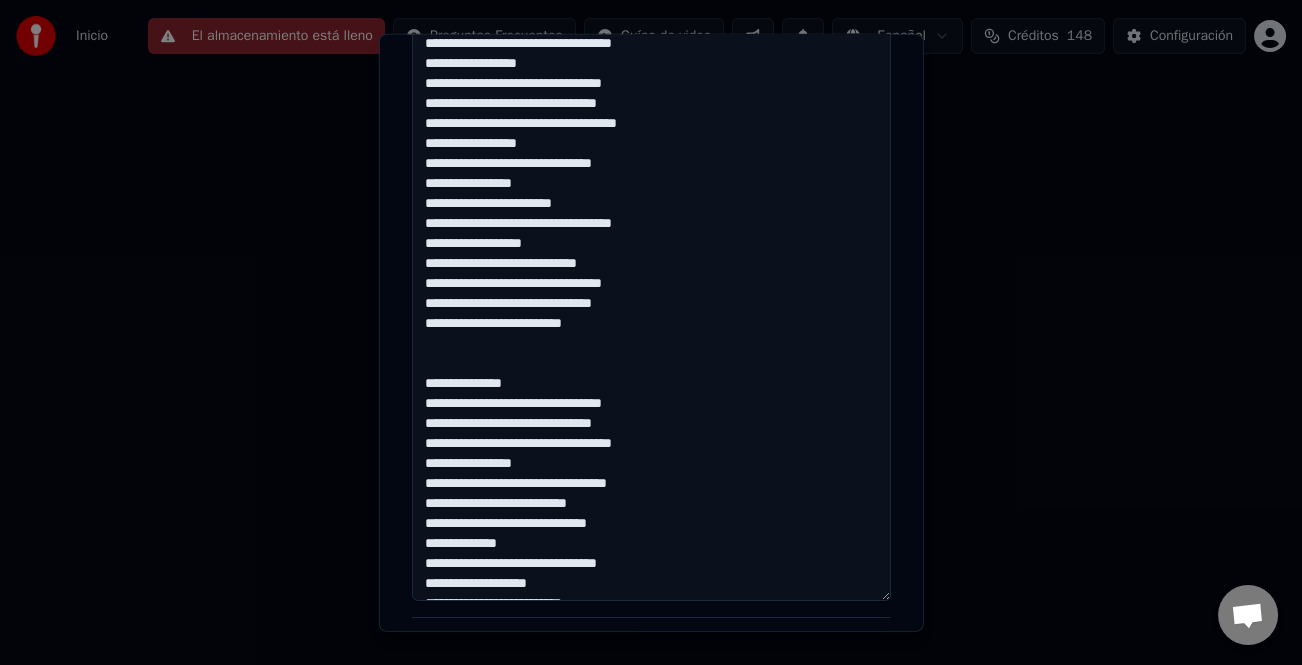 scroll, scrollTop: 61, scrollLeft: 0, axis: vertical 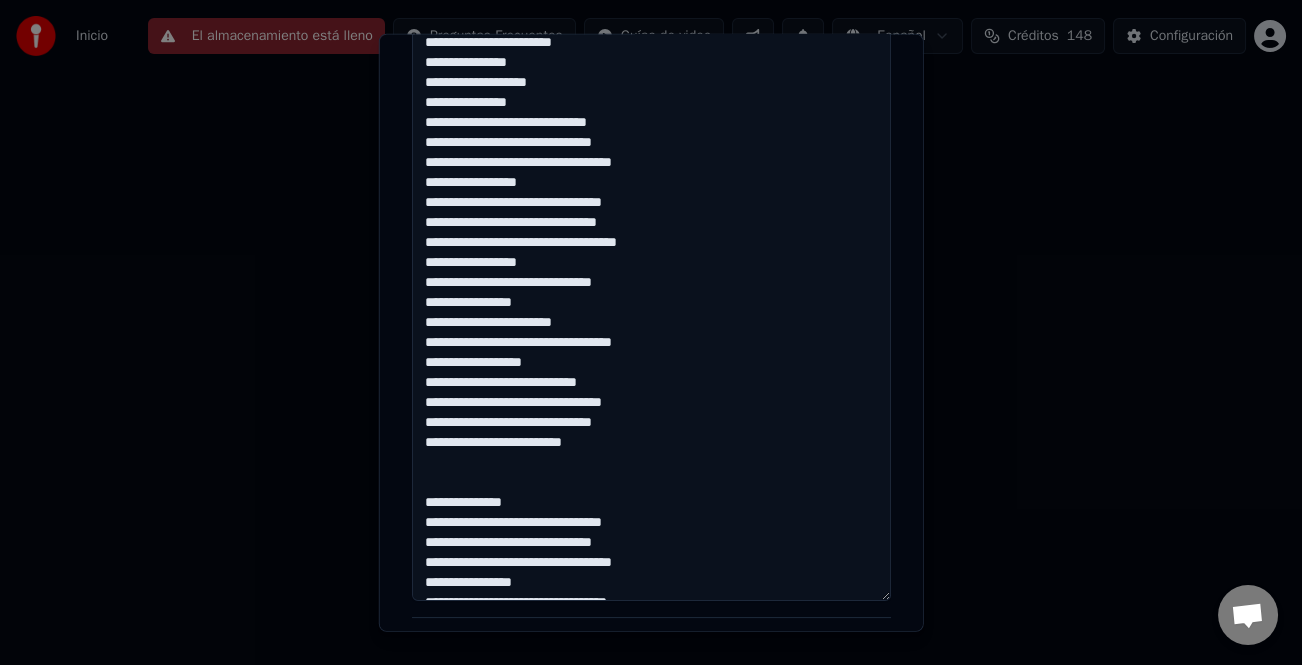 drag, startPoint x: 408, startPoint y: 342, endPoint x: 637, endPoint y: 452, distance: 254.04921 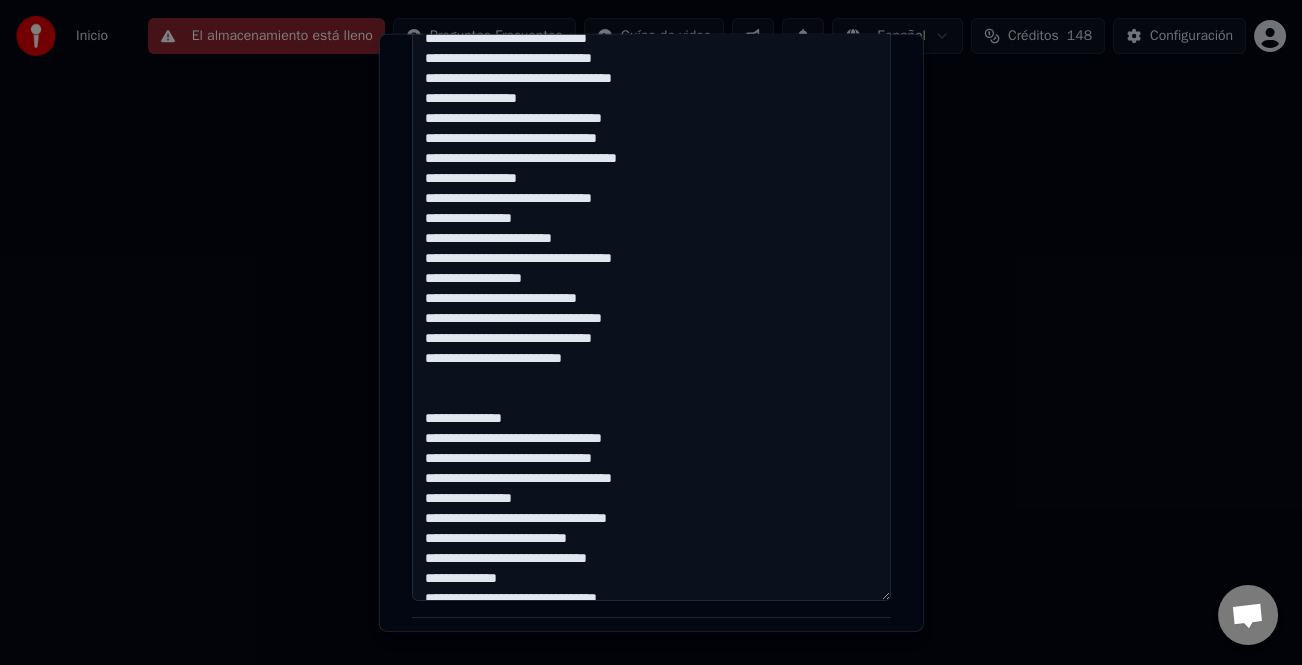 scroll, scrollTop: 281, scrollLeft: 0, axis: vertical 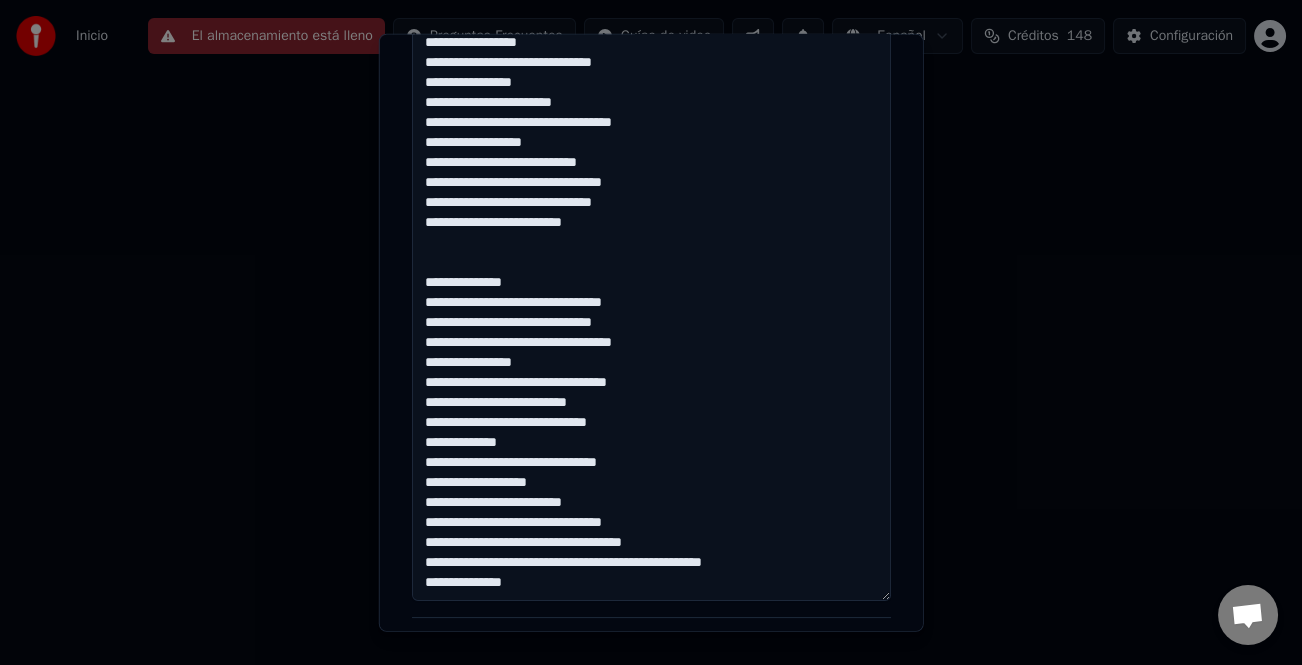 drag, startPoint x: 415, startPoint y: 522, endPoint x: 634, endPoint y: 585, distance: 227.88155 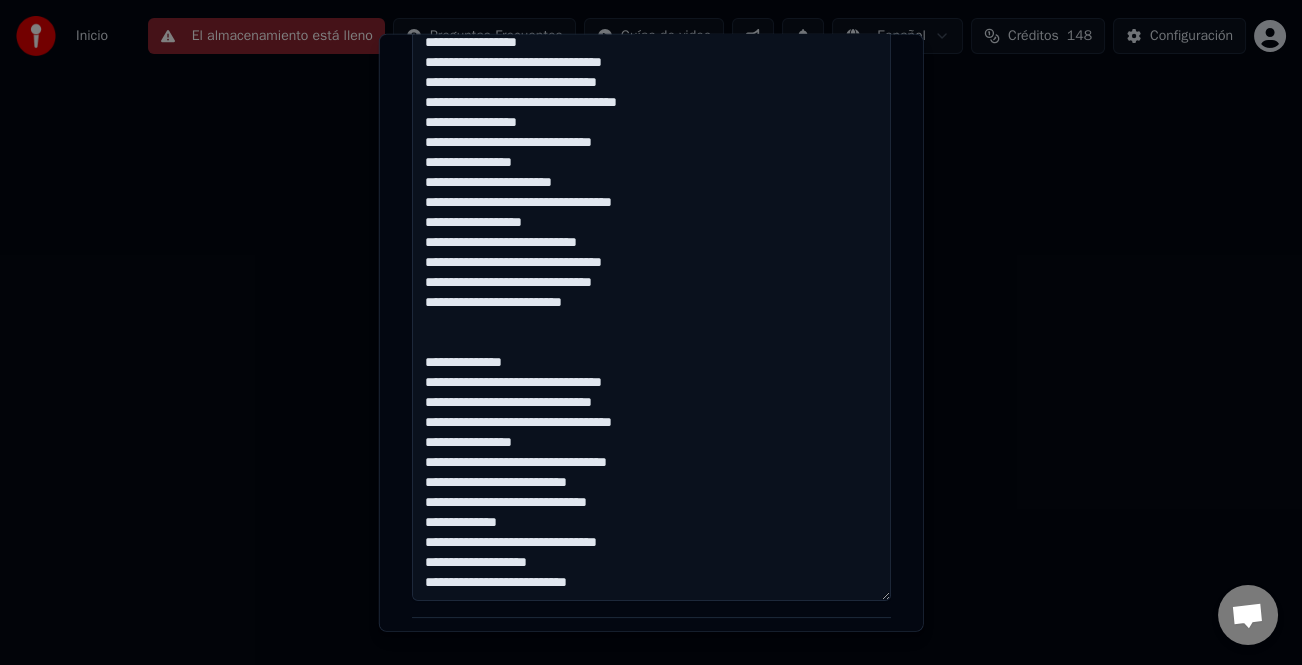 scroll, scrollTop: 221, scrollLeft: 0, axis: vertical 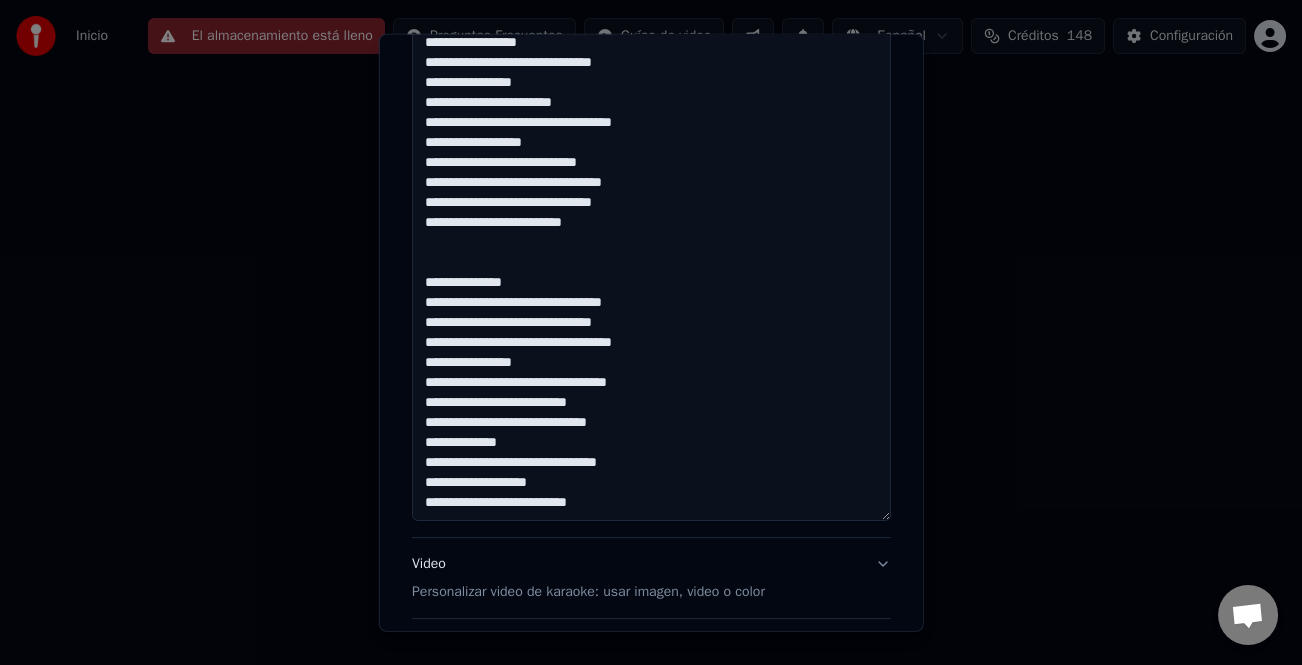 paste on "**********" 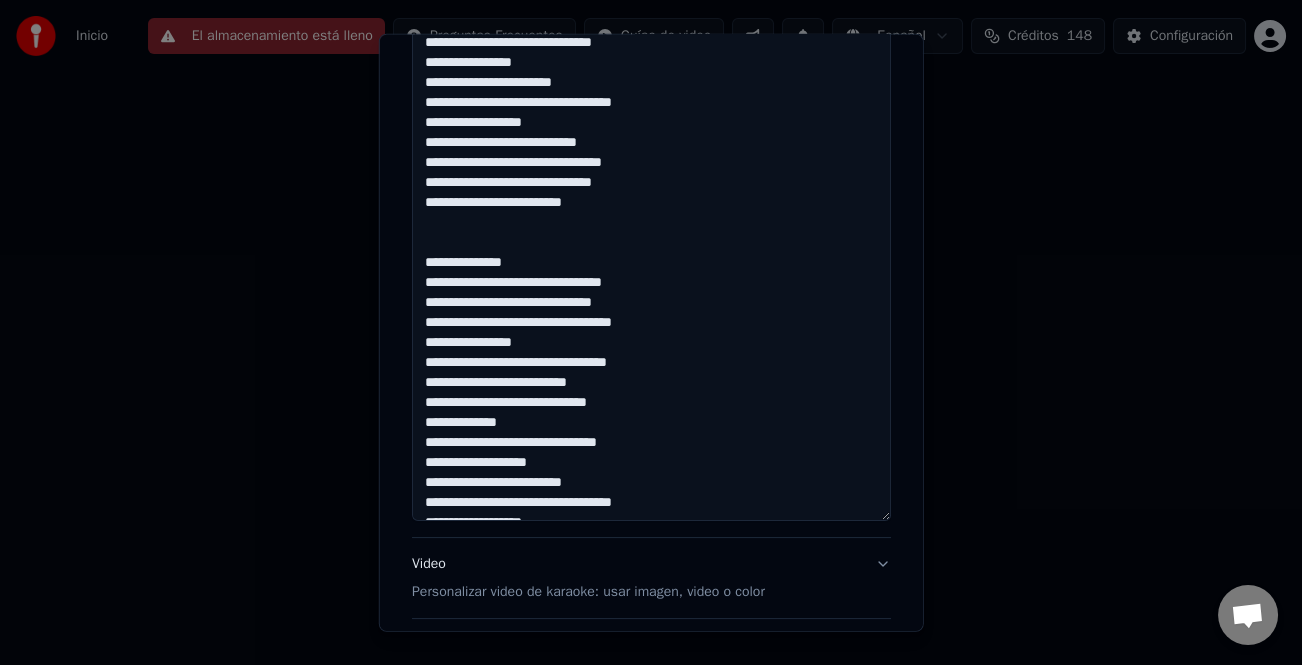 scroll, scrollTop: 333, scrollLeft: 0, axis: vertical 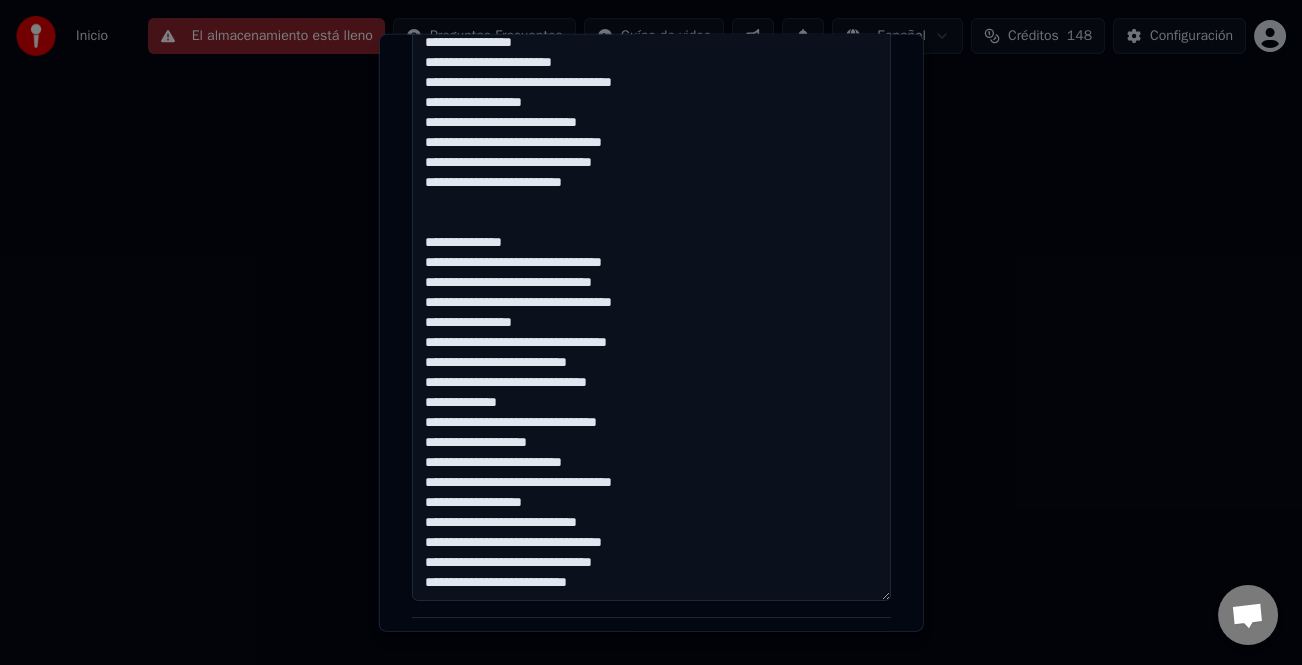 click at bounding box center [651, 283] 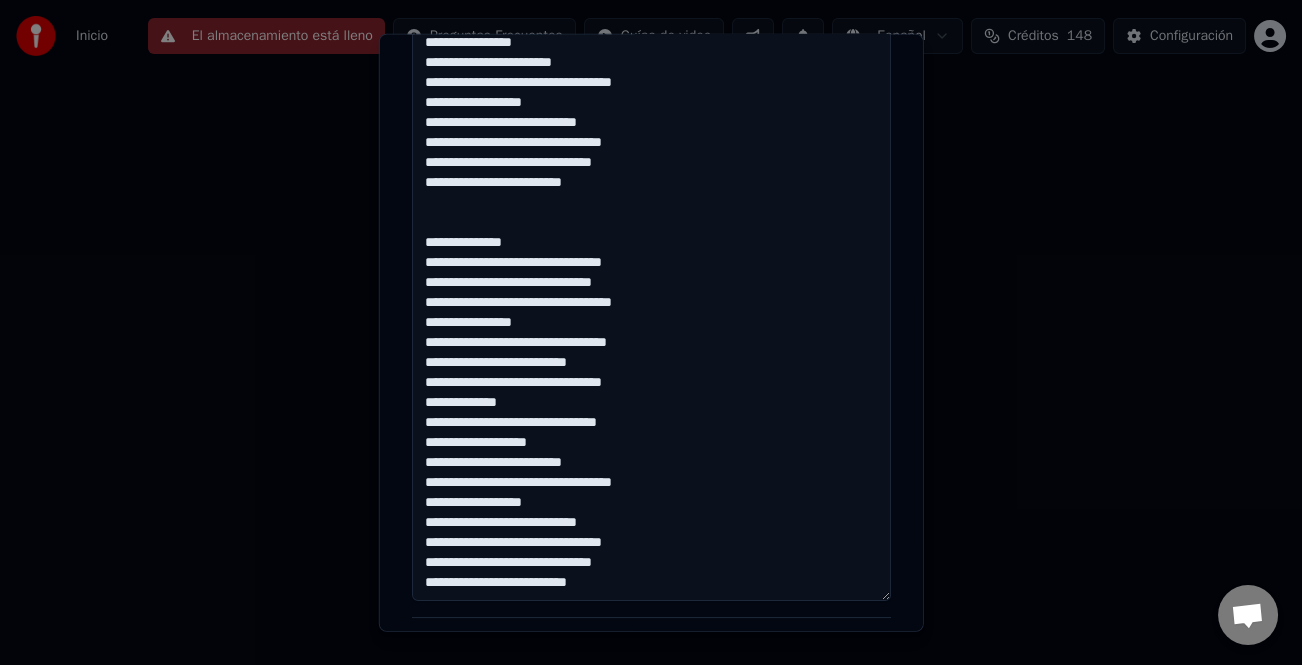 click at bounding box center (651, 283) 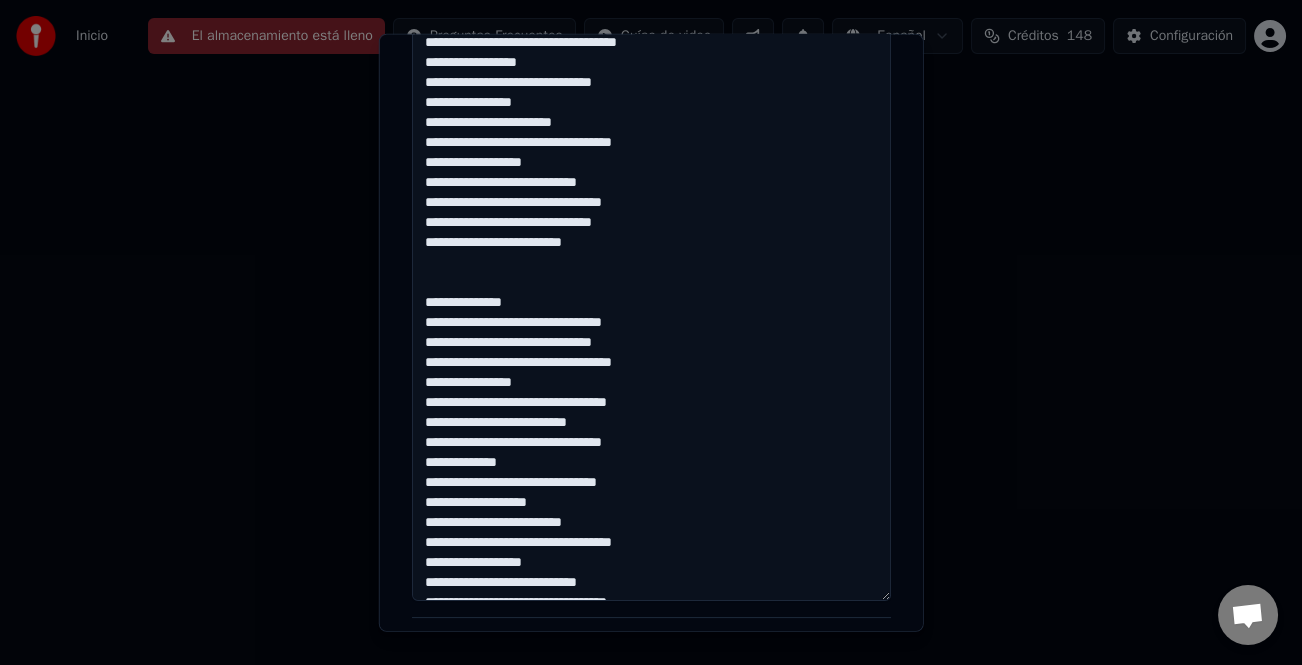 scroll, scrollTop: 233, scrollLeft: 0, axis: vertical 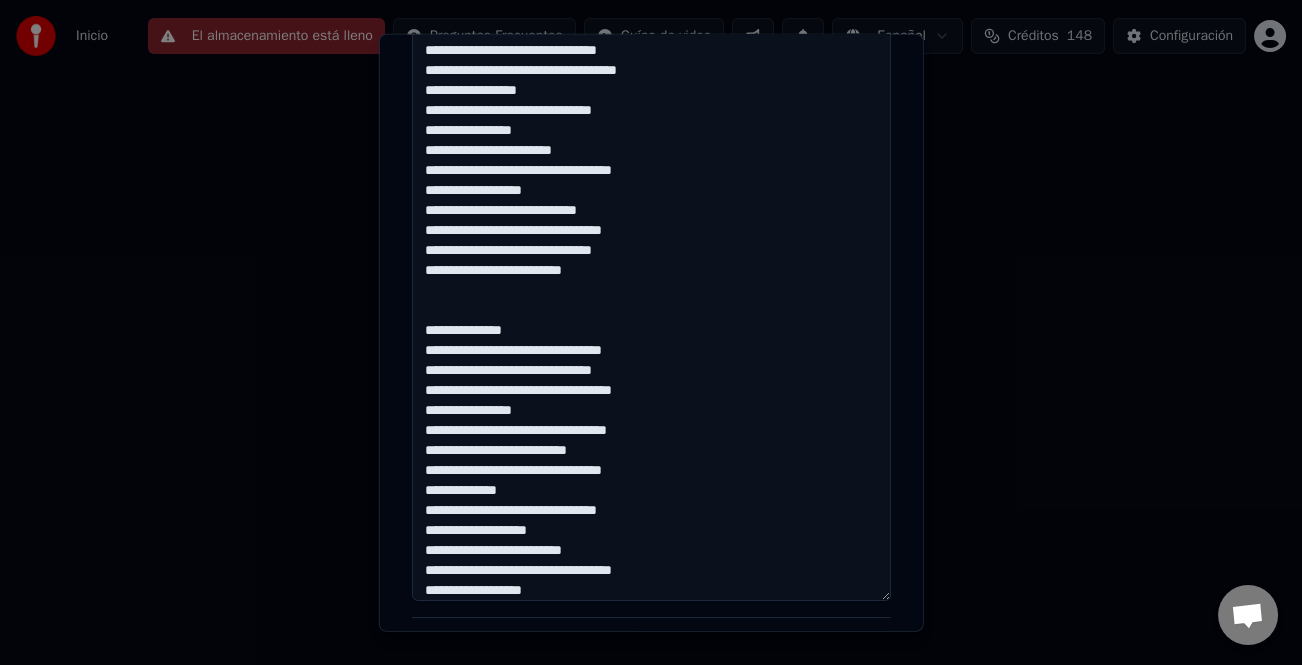 click at bounding box center (651, 283) 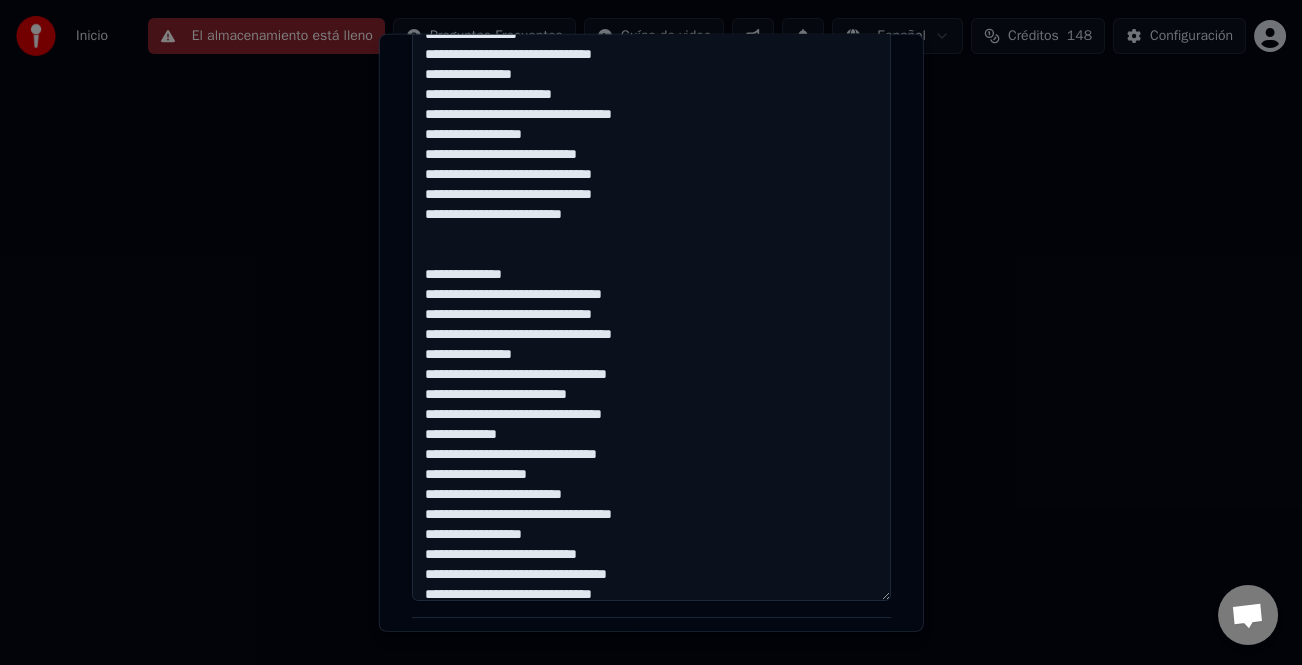 scroll, scrollTop: 341, scrollLeft: 0, axis: vertical 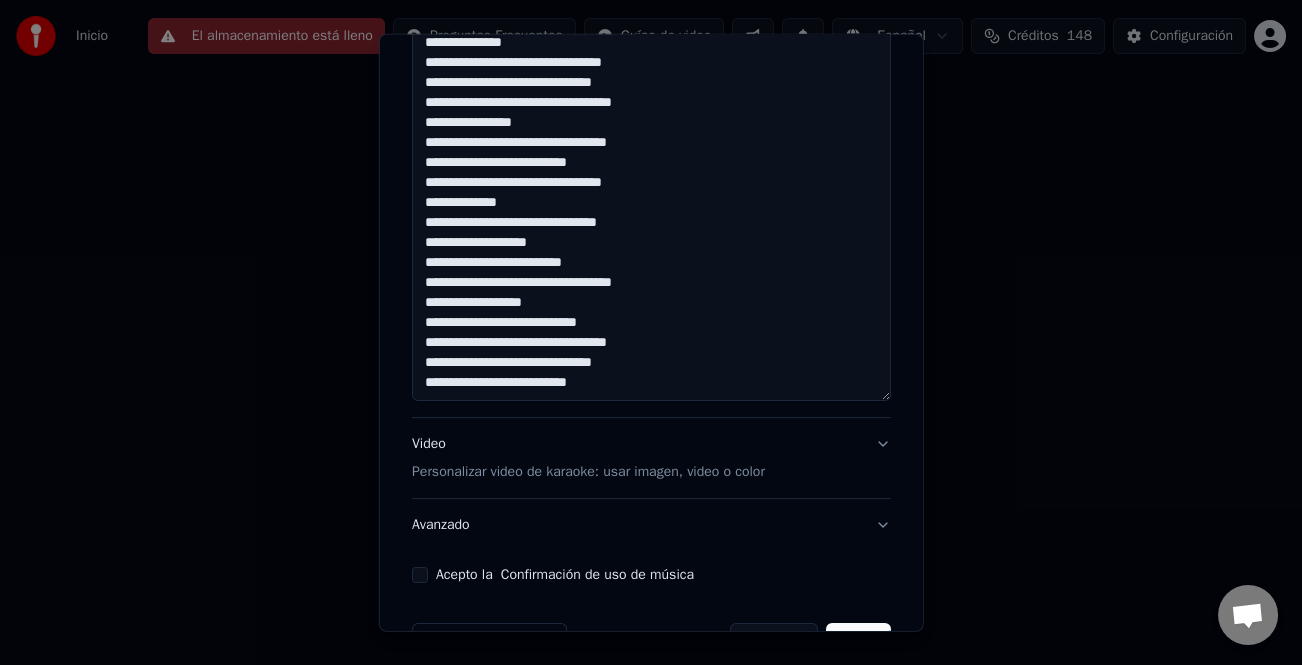 type on "**********" 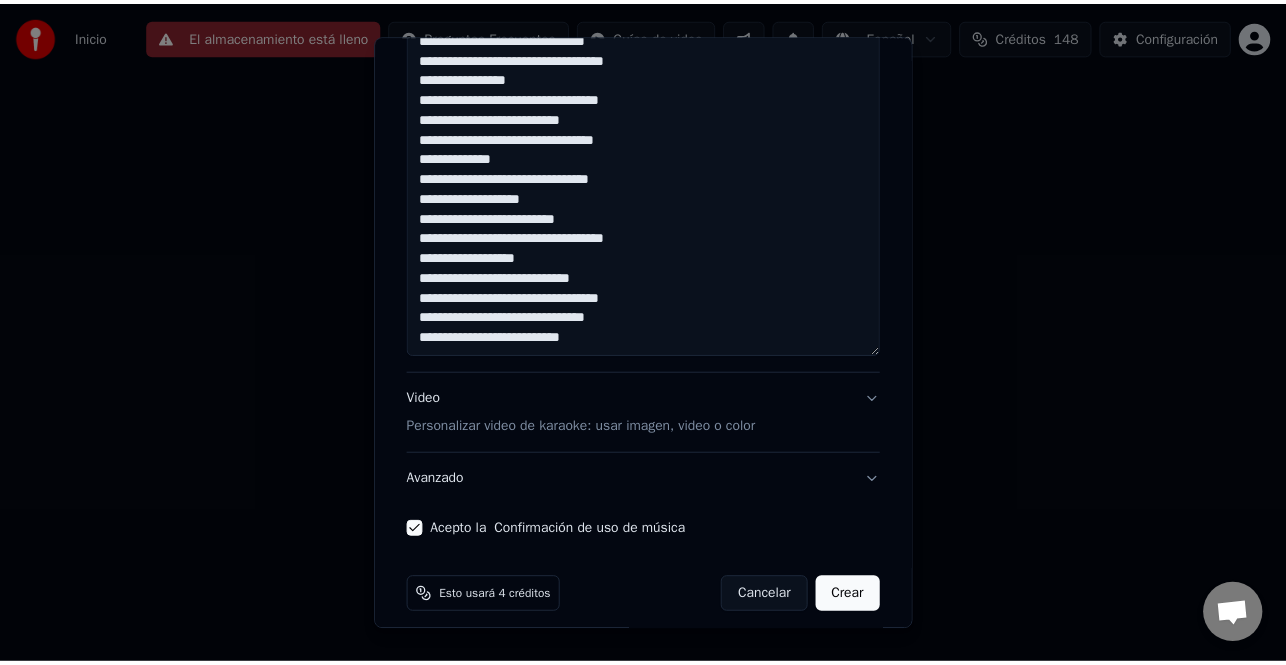 scroll, scrollTop: 765, scrollLeft: 0, axis: vertical 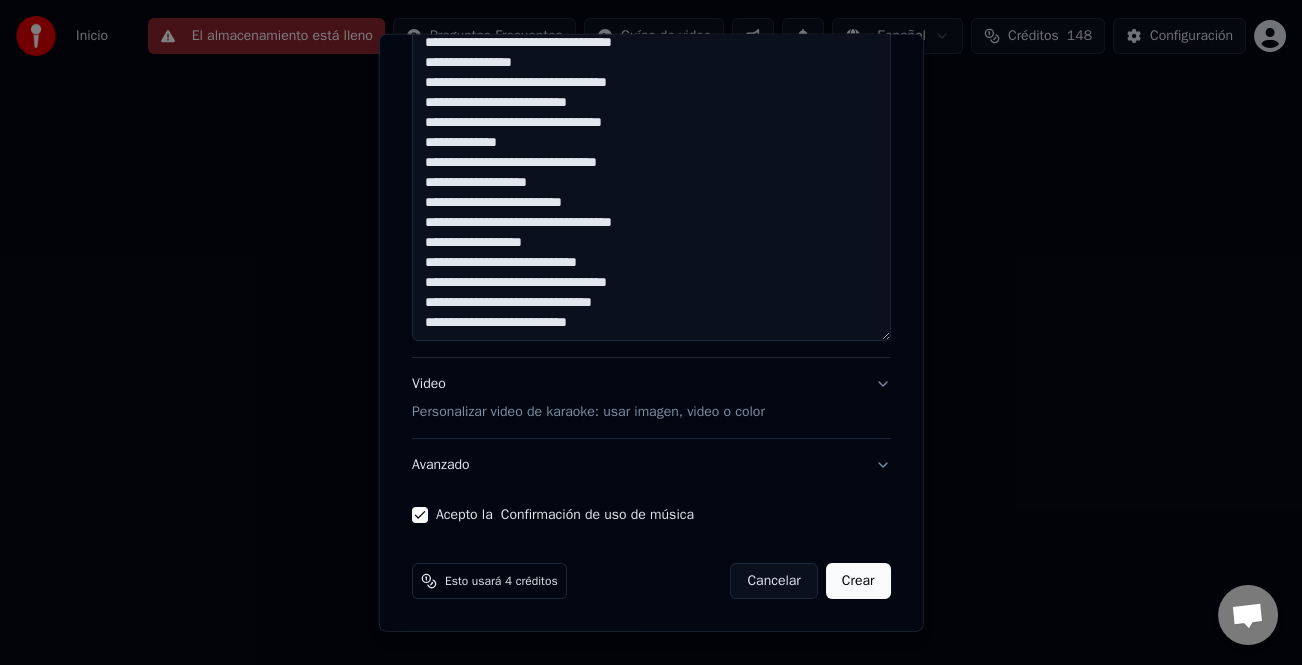 click on "Crear" at bounding box center (858, 581) 